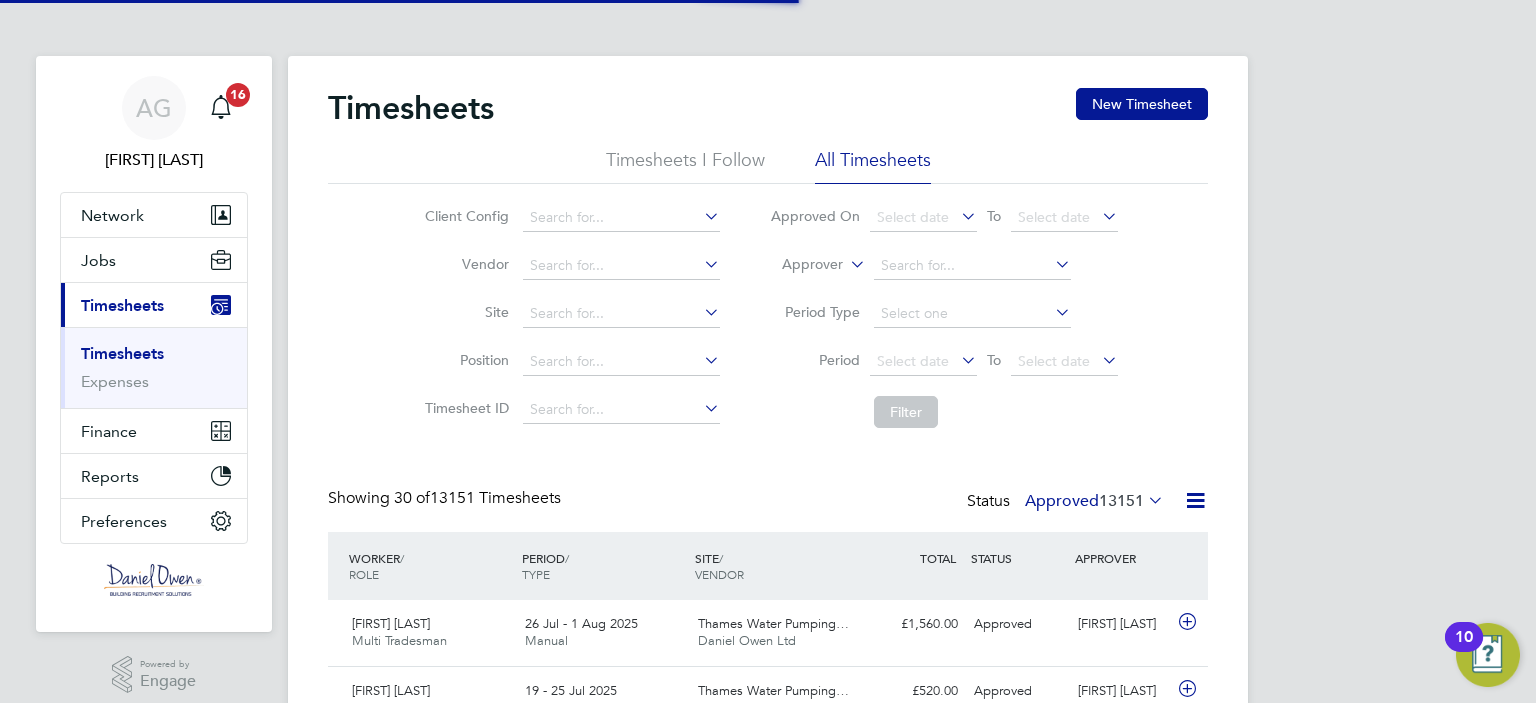 scroll, scrollTop: 0, scrollLeft: 0, axis: both 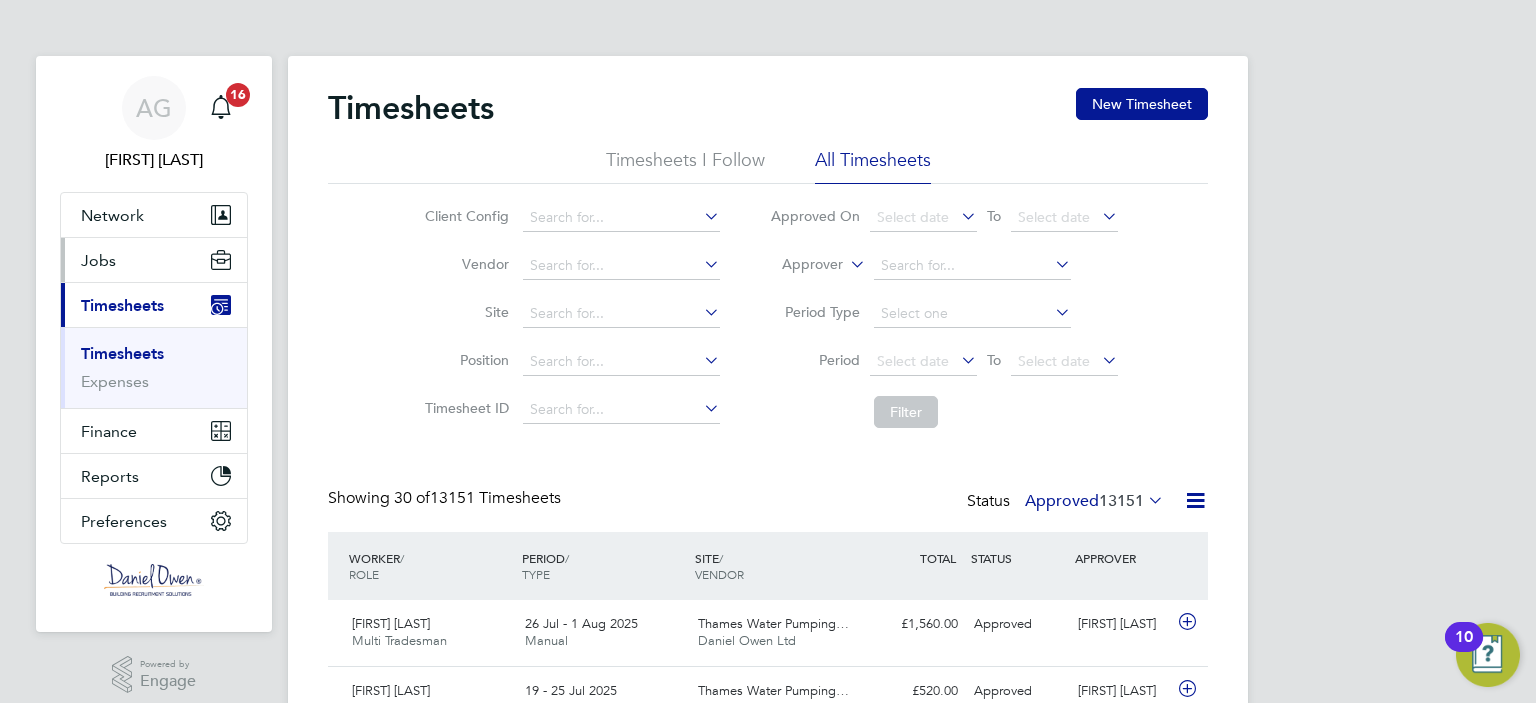 click on "Jobs" at bounding box center (154, 260) 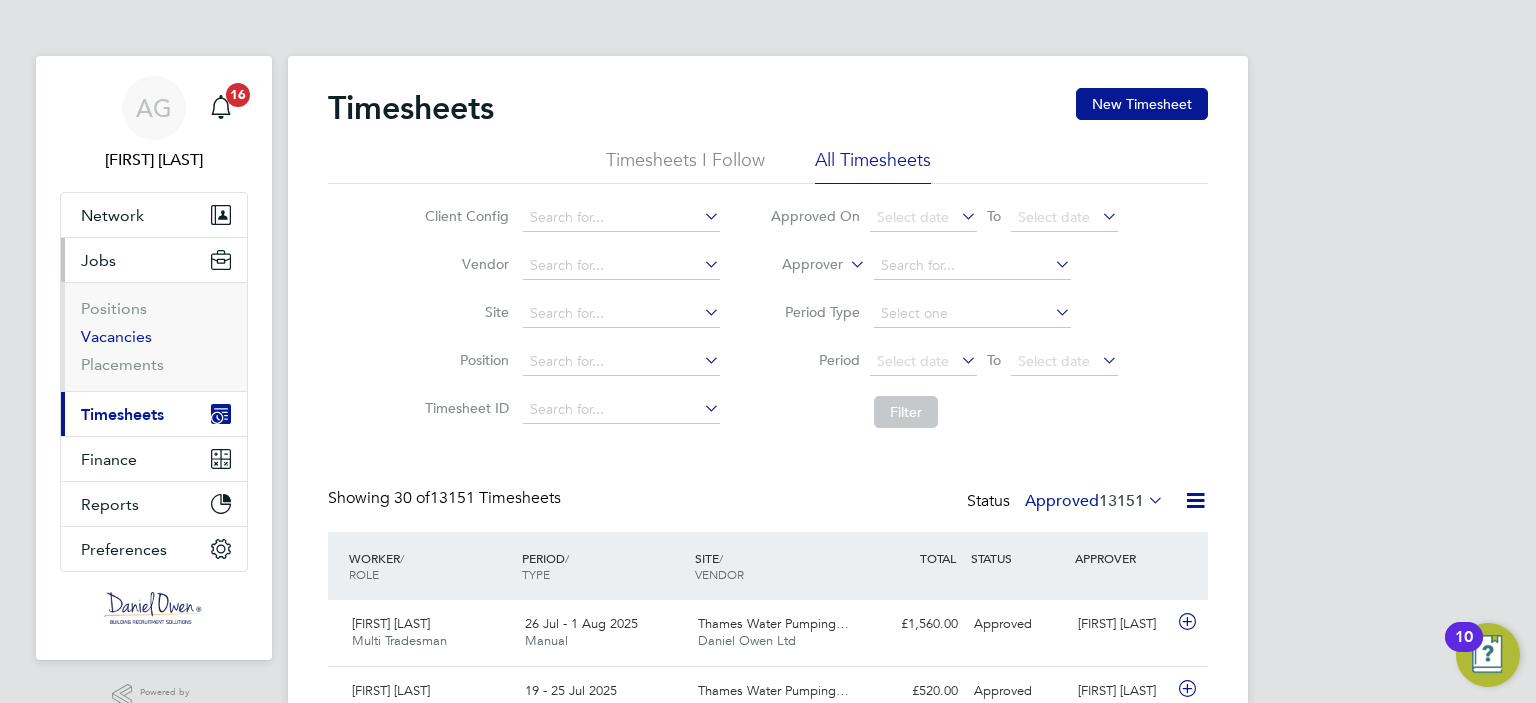 click on "Vacancies" at bounding box center (116, 336) 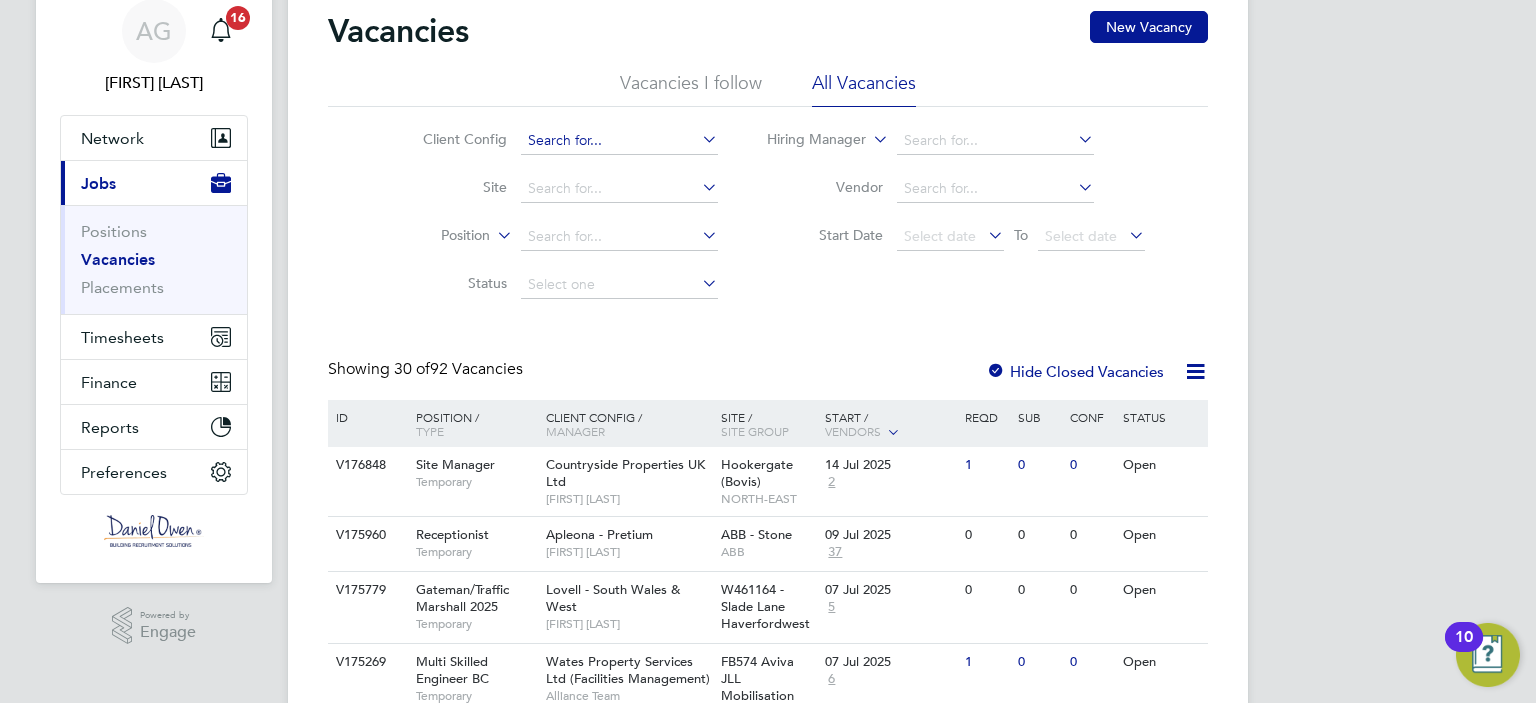 click 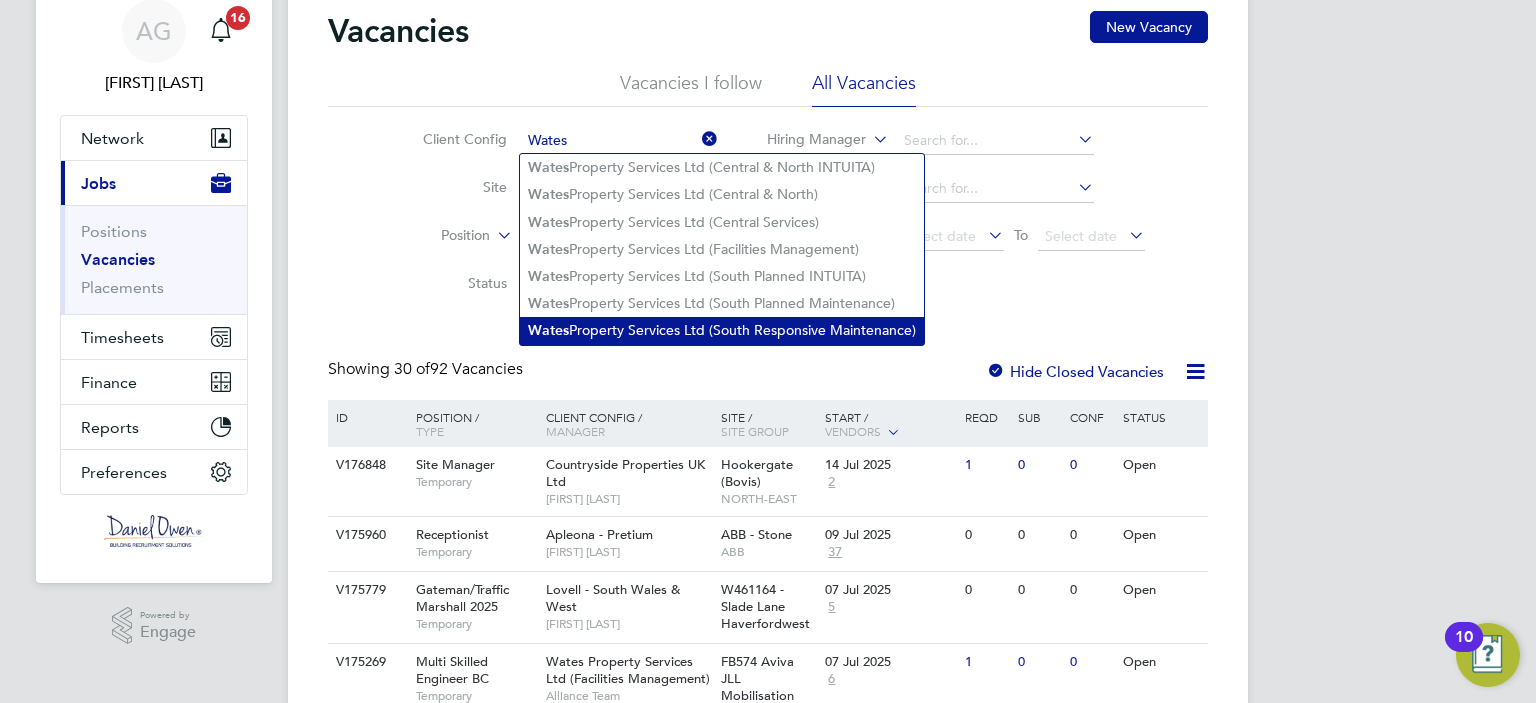 click on "Wates  Property Services Ltd (South Responsive Maintenance)" 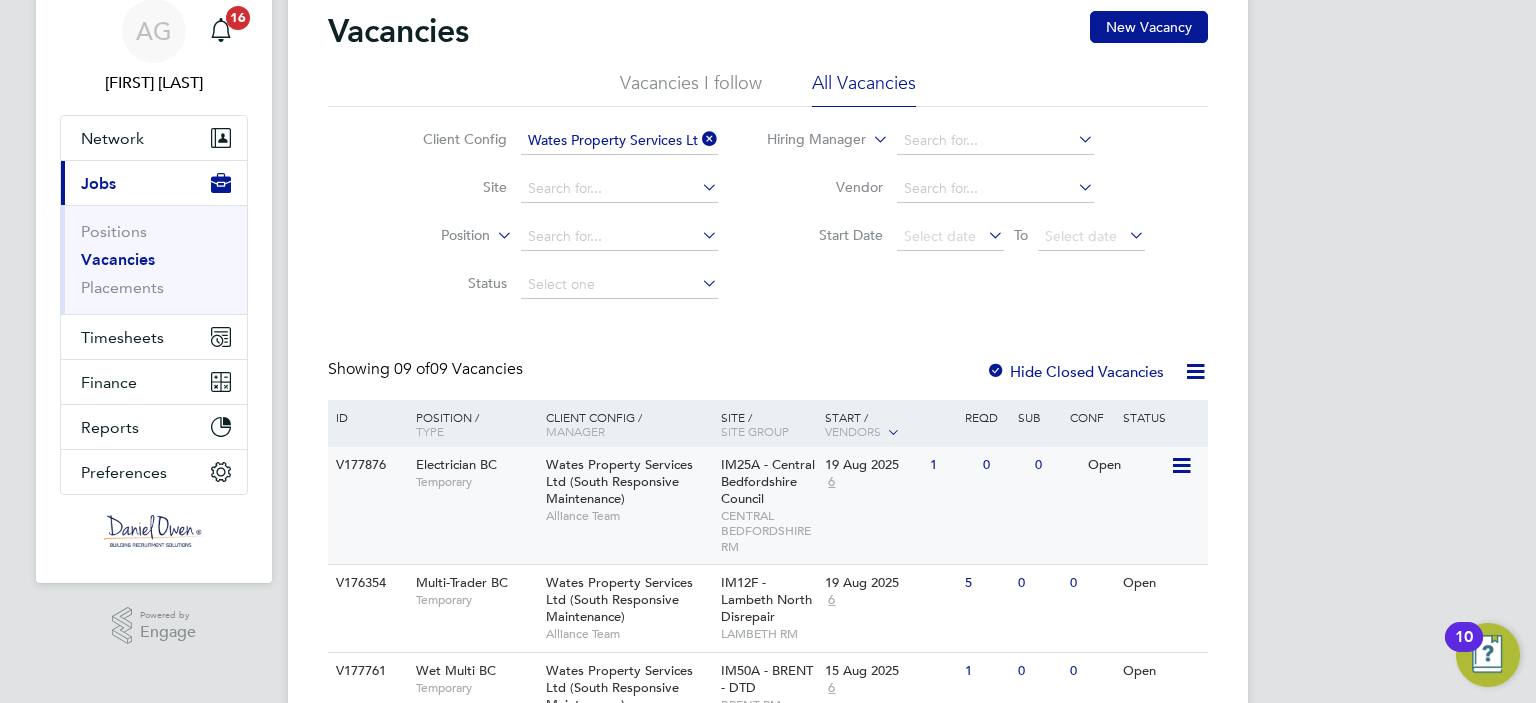 click on "Alliance Team" 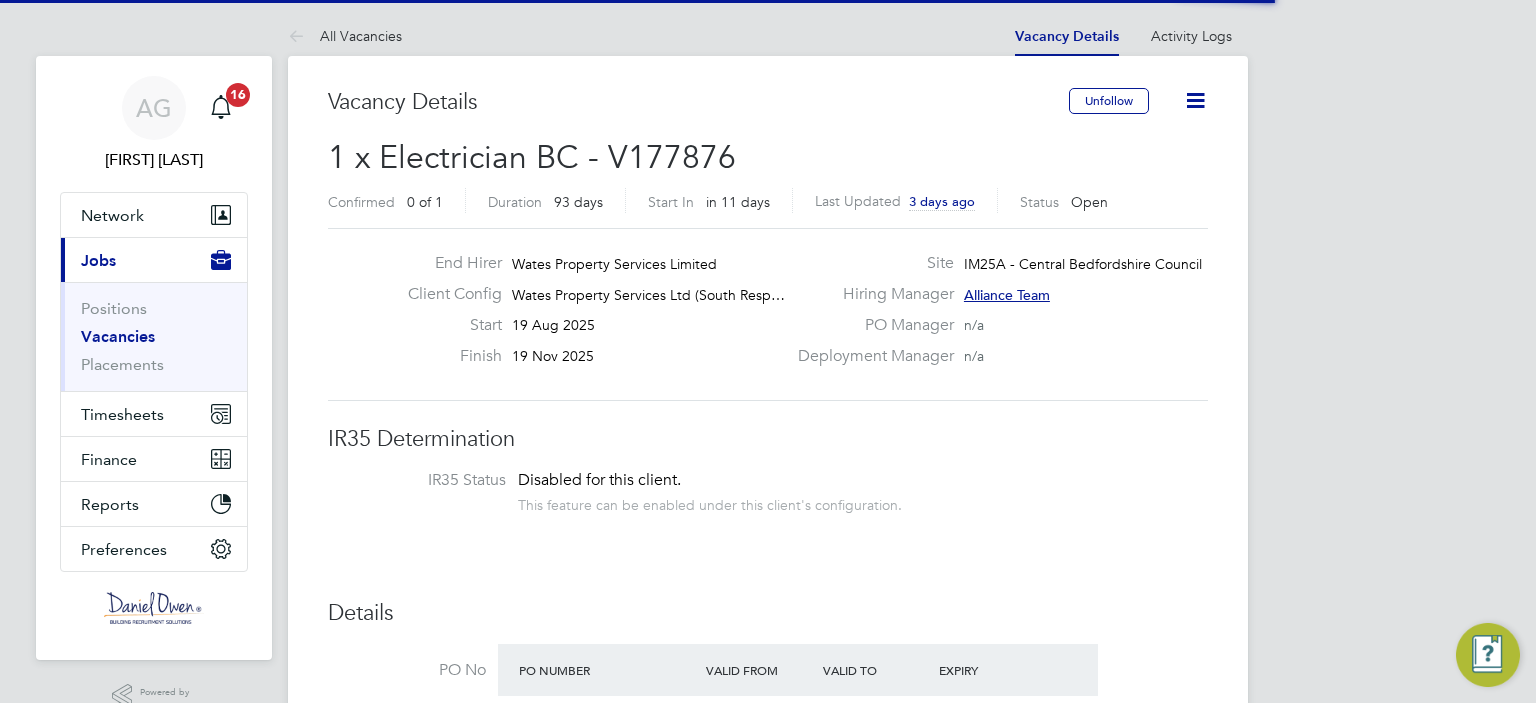 scroll, scrollTop: 0, scrollLeft: 0, axis: both 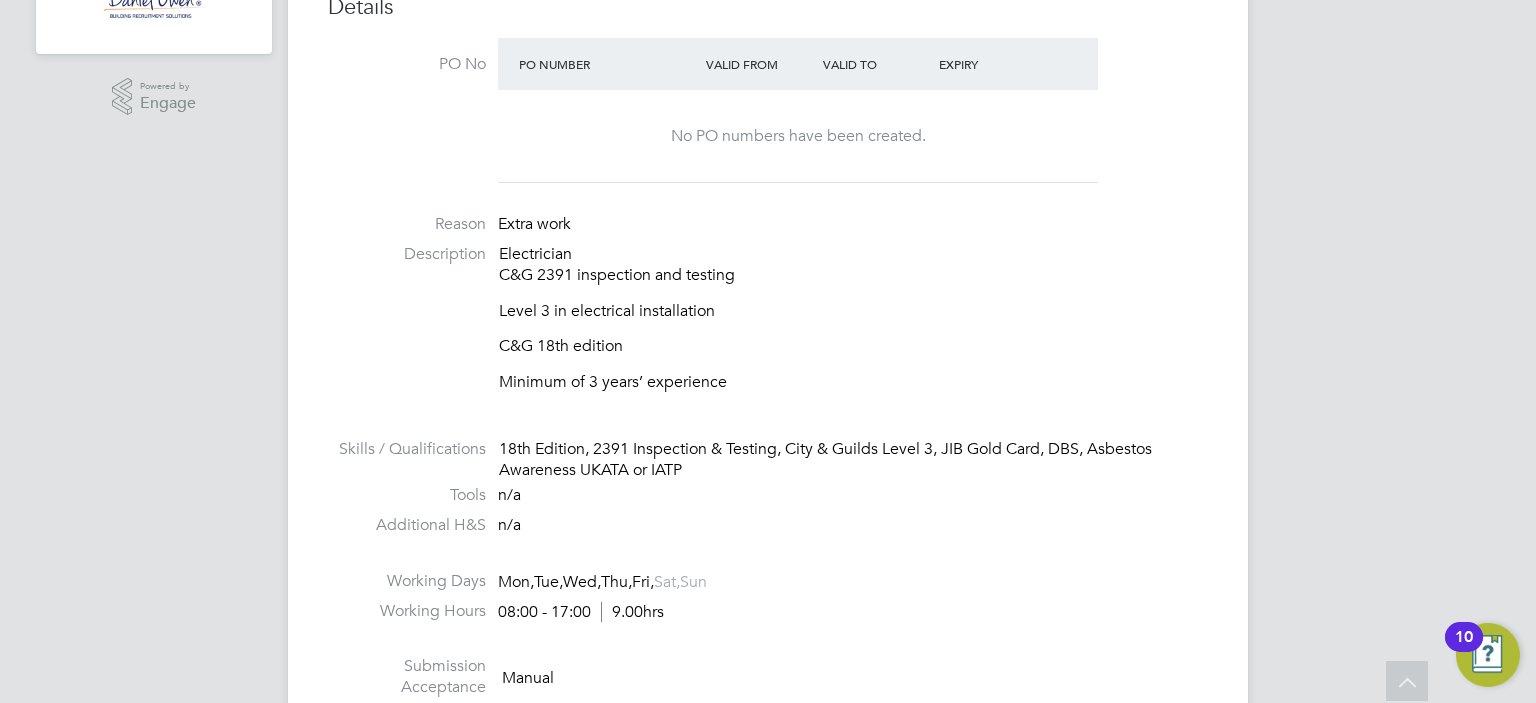 click on "Minimum of 3 years’ experience" 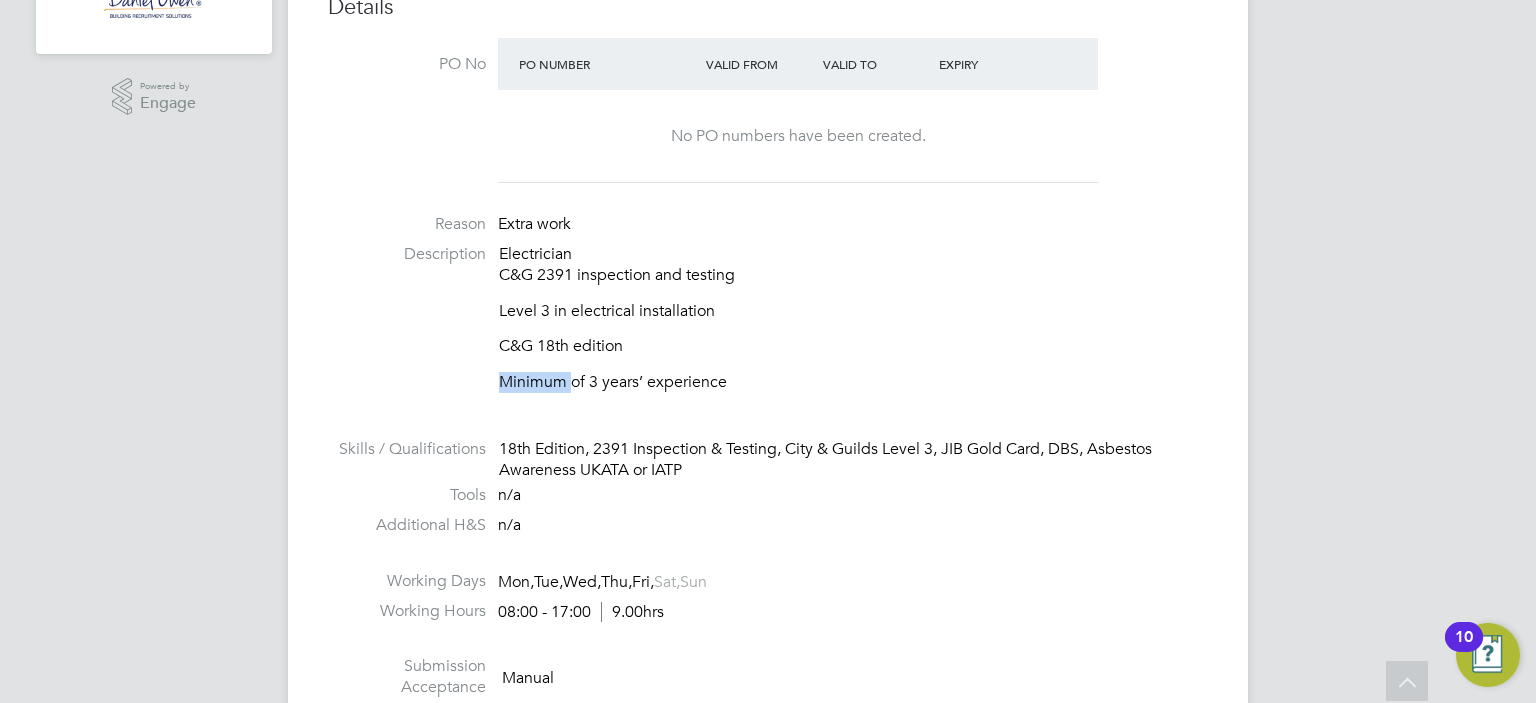 click on "Minimum of 3 years’ experience" 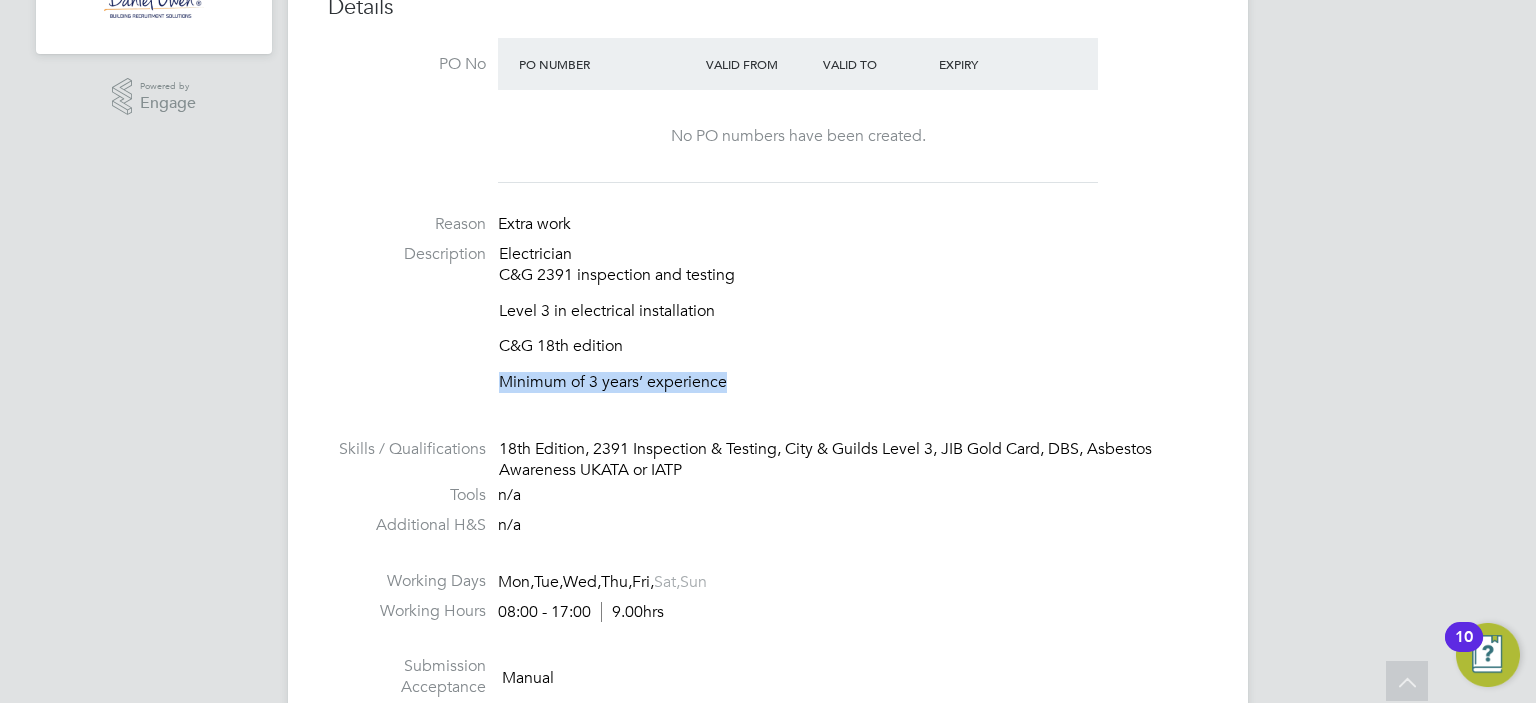 click on "Minimum of 3 years’ experience" 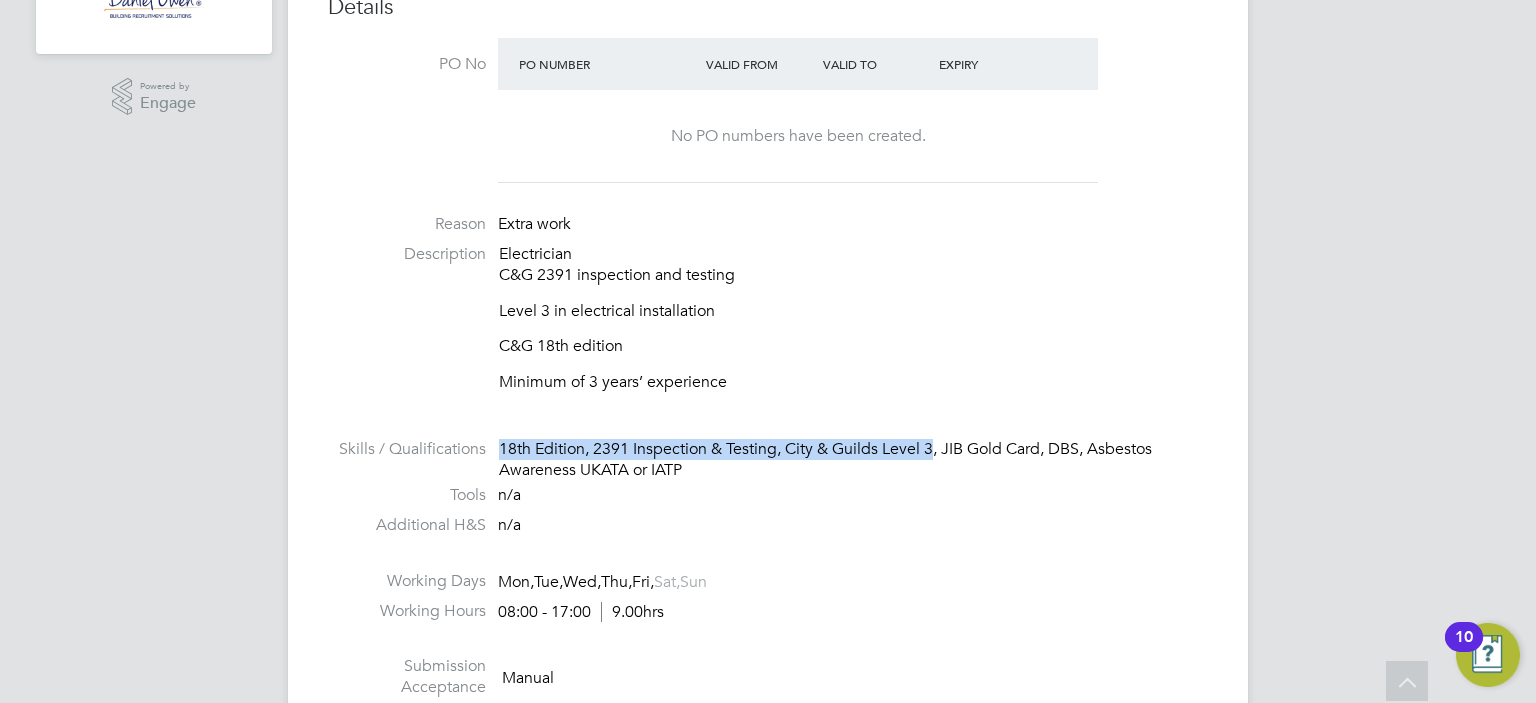 drag, startPoint x: 500, startPoint y: 446, endPoint x: 936, endPoint y: 444, distance: 436.00458 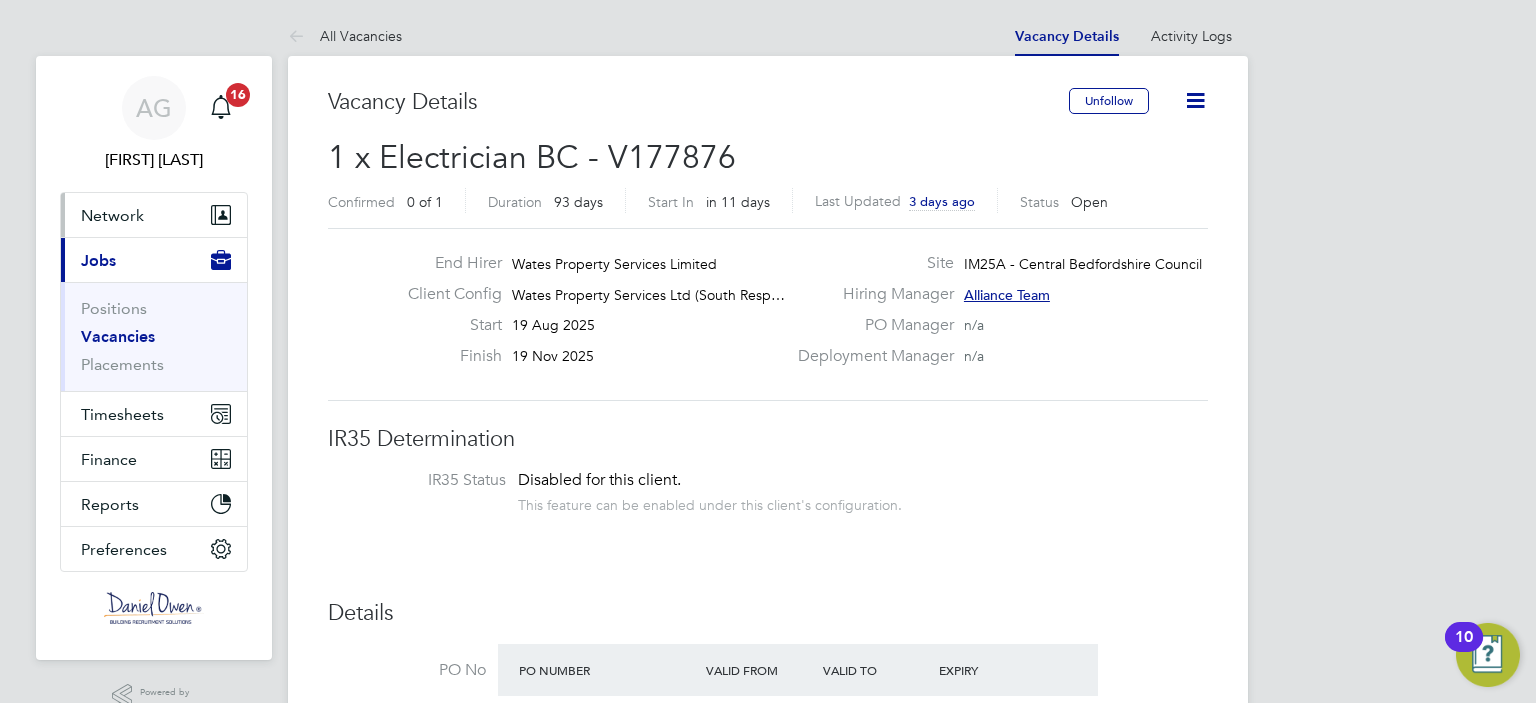click on "Network" at bounding box center (112, 215) 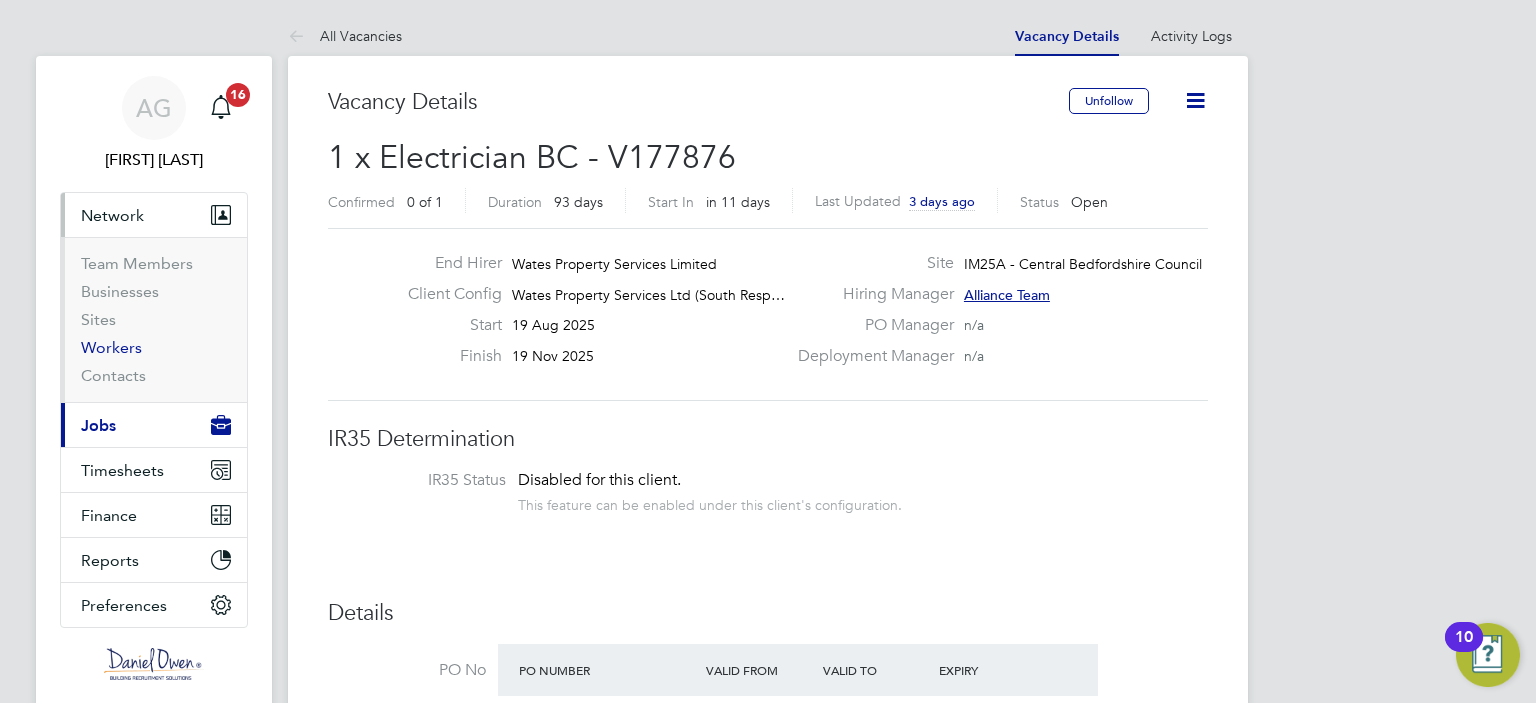 click on "Workers" at bounding box center [111, 347] 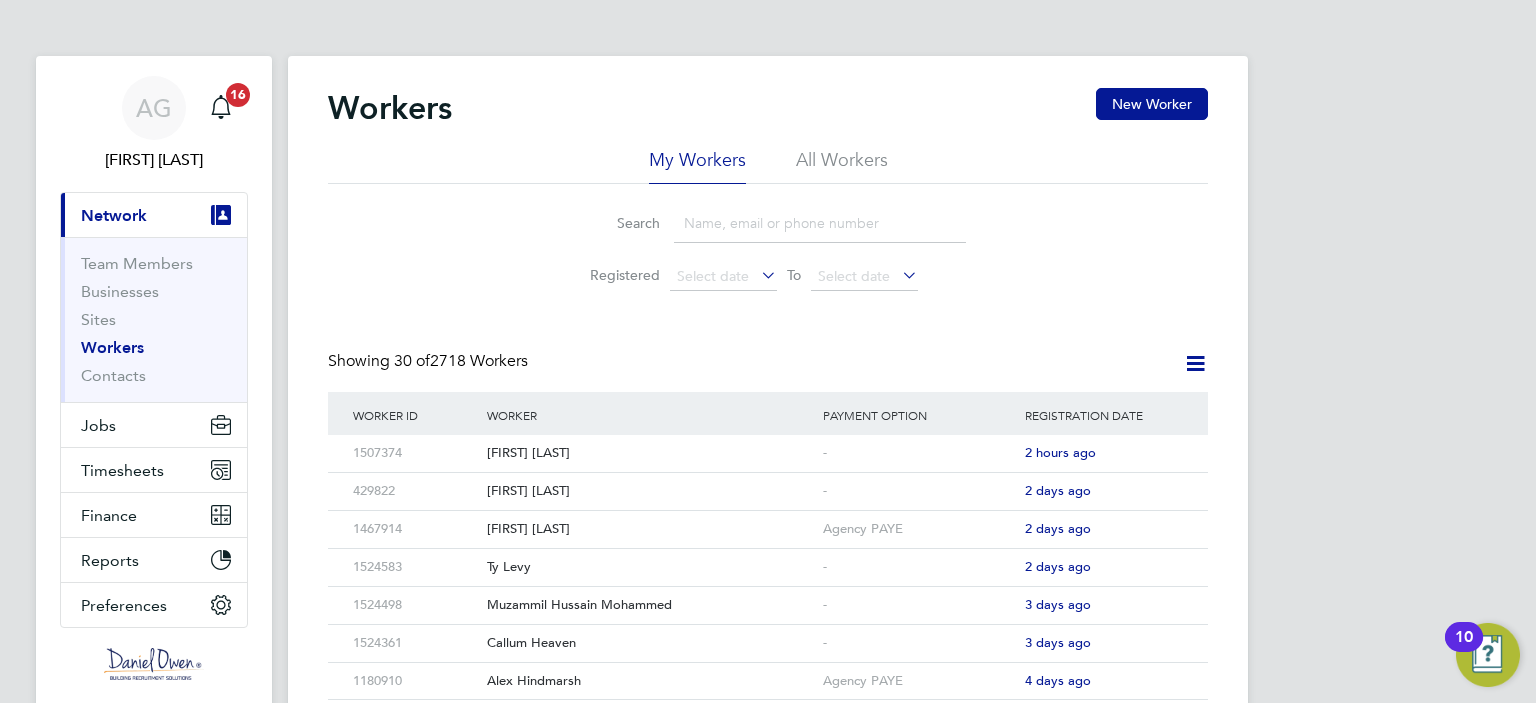 click 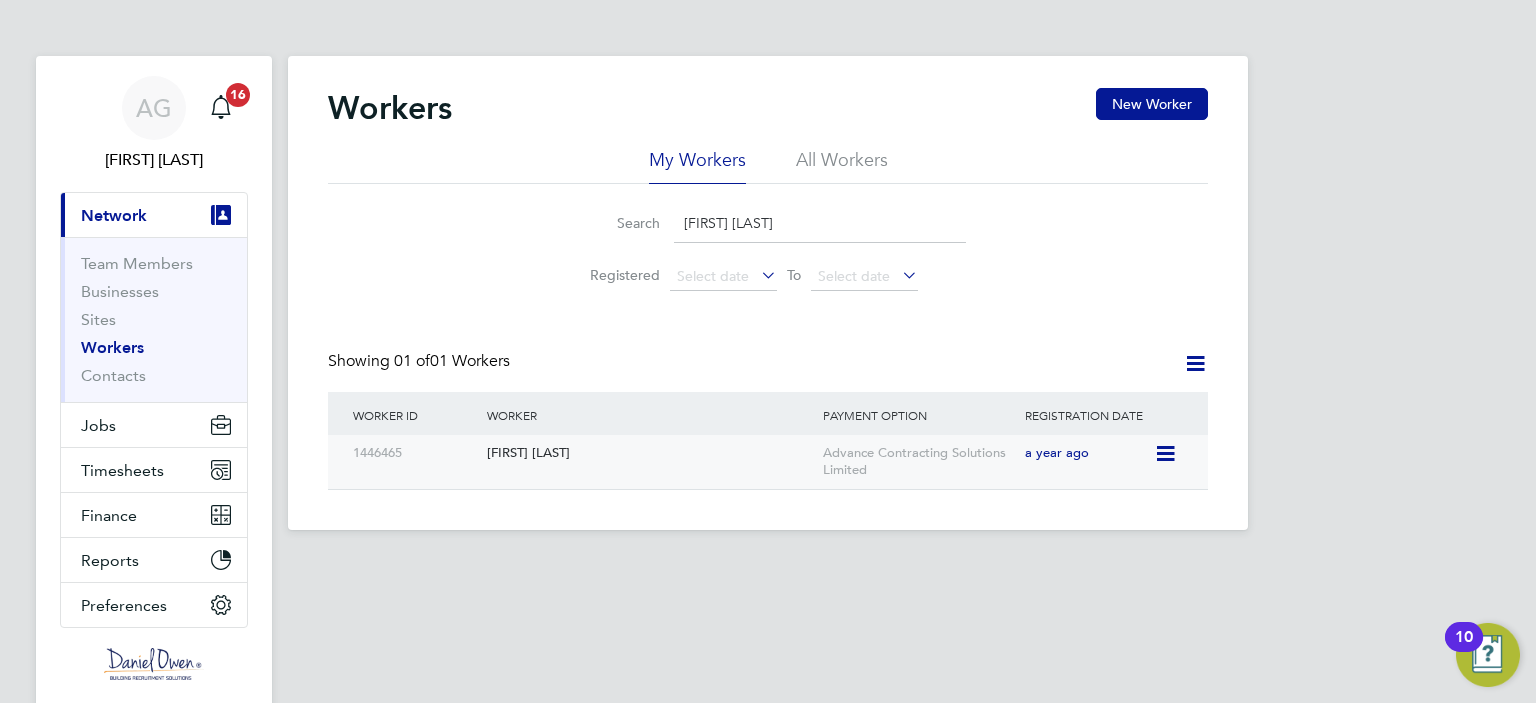 type on "[FIRST] [LAST]" 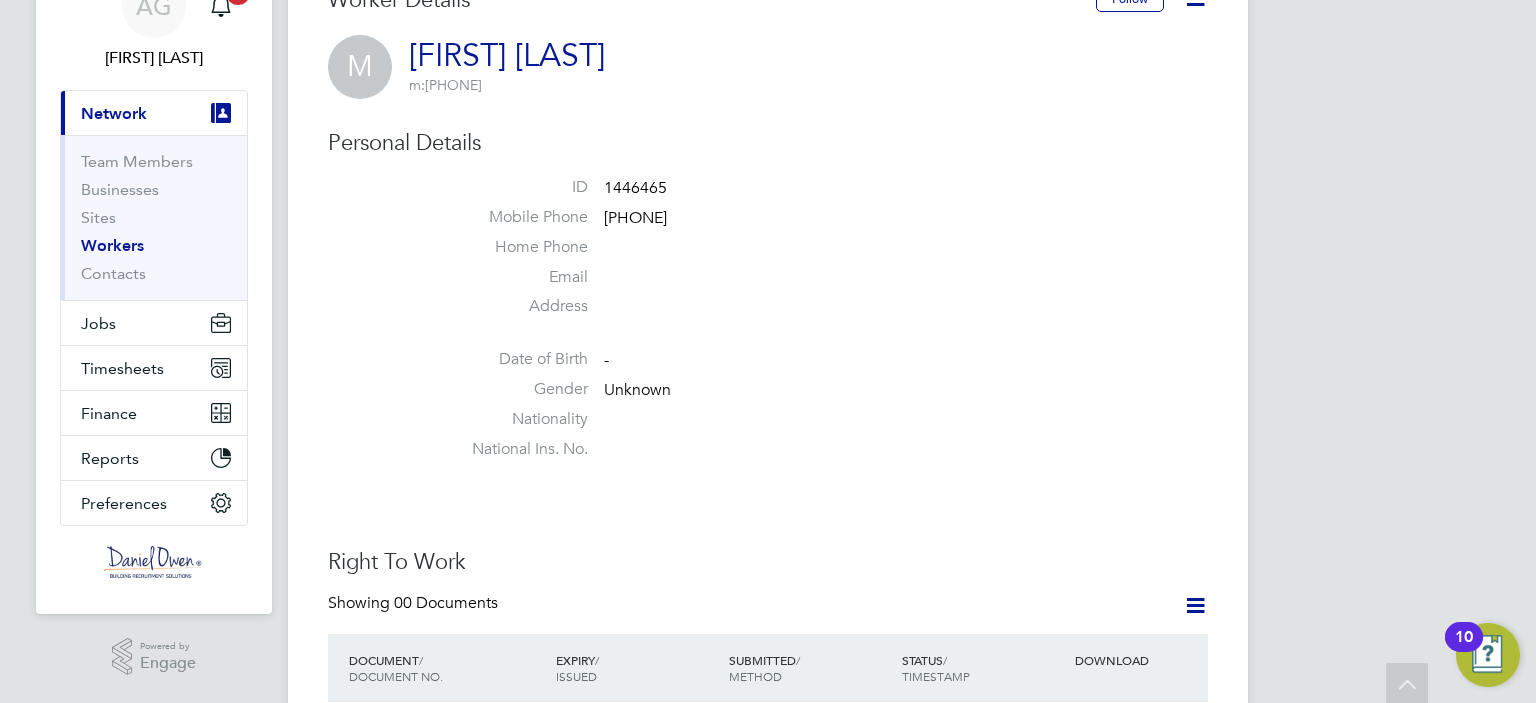 scroll, scrollTop: 0, scrollLeft: 0, axis: both 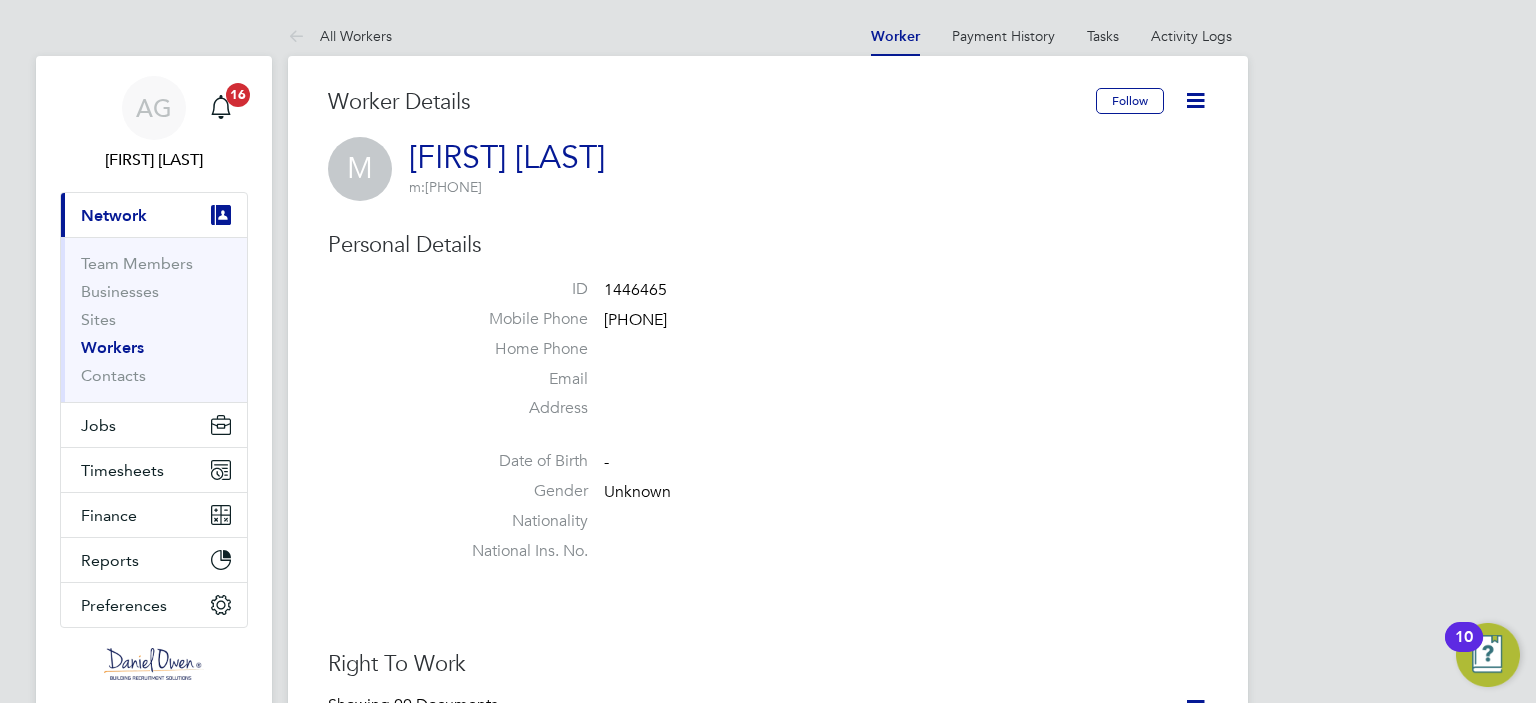 click on "[FIRST] [LAST]" 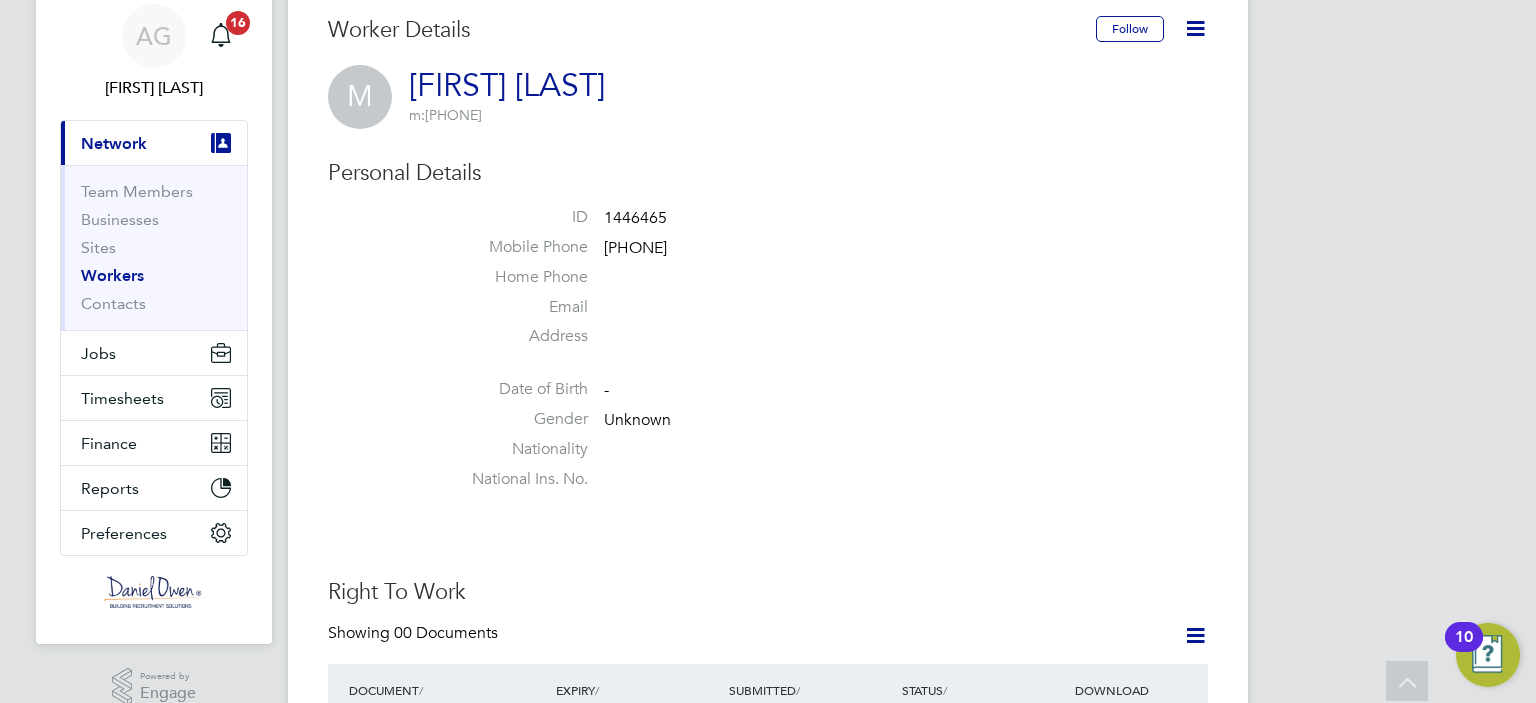 scroll, scrollTop: 0, scrollLeft: 0, axis: both 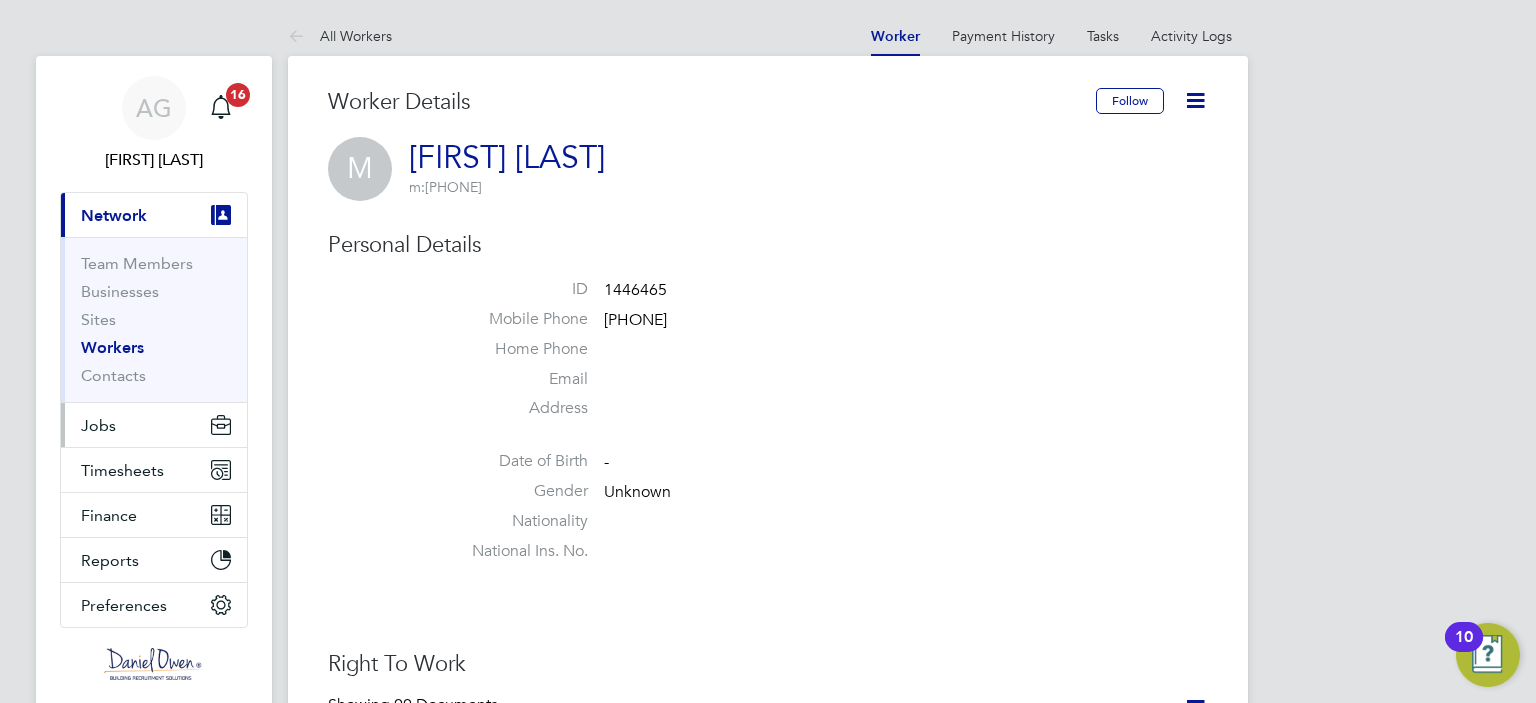click on "Jobs" at bounding box center (98, 425) 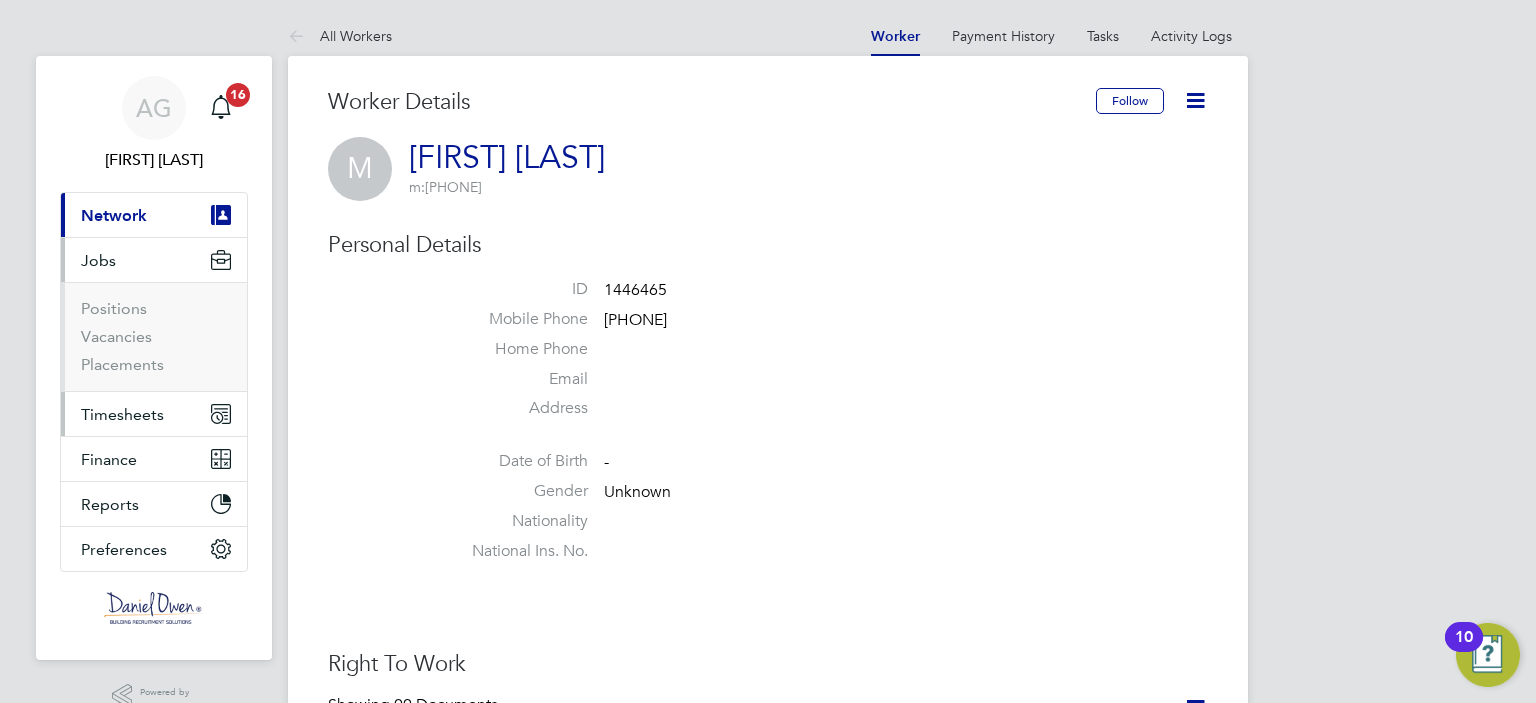 click on "Timesheets" at bounding box center [154, 414] 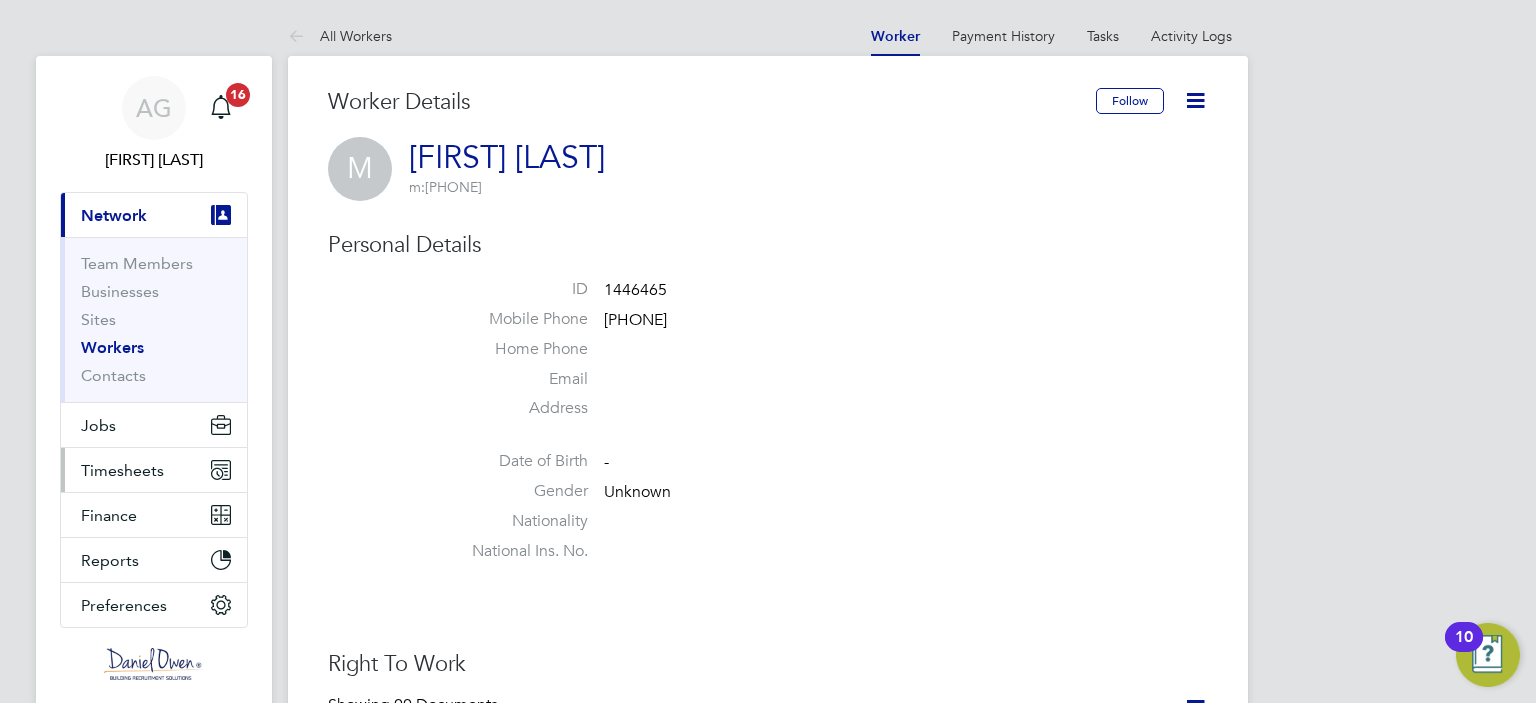 click on "Timesheets" at bounding box center [122, 470] 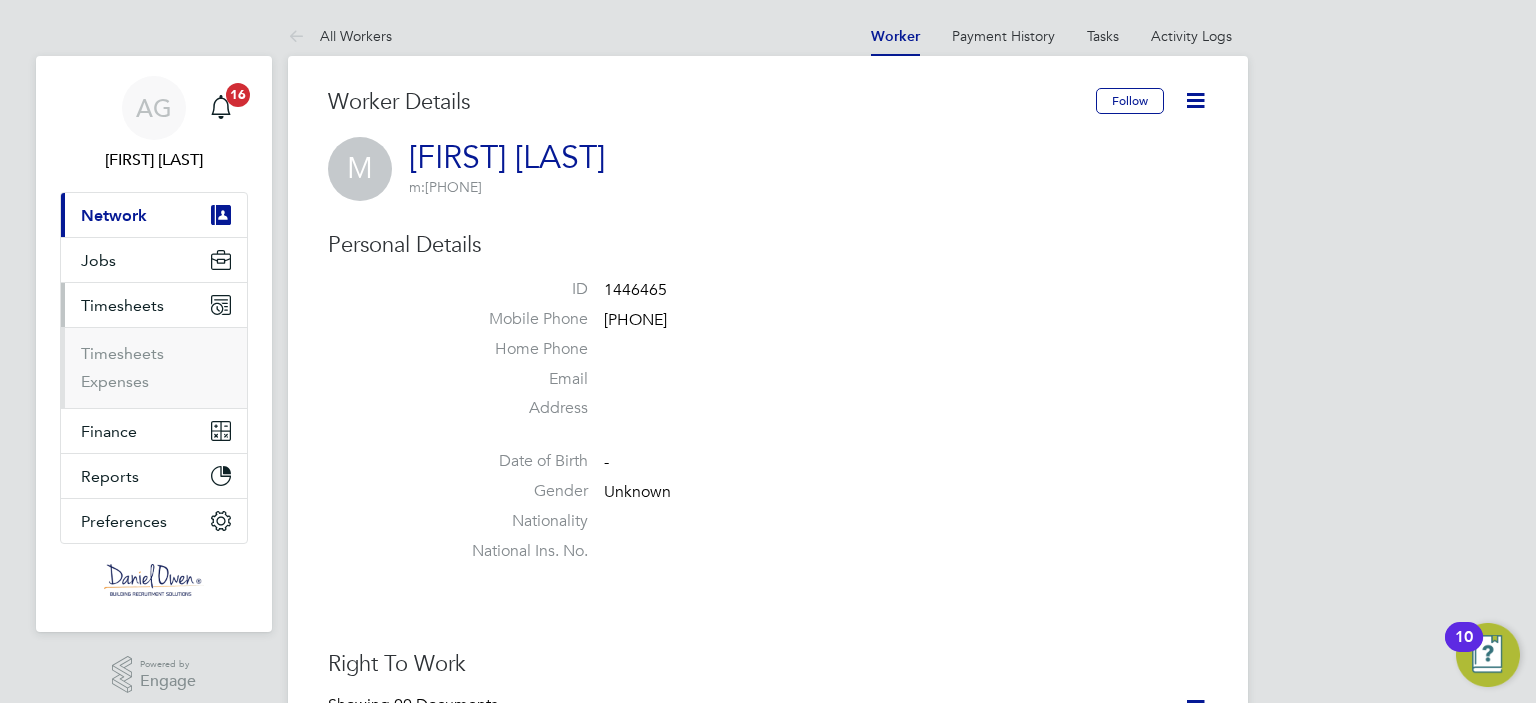 click on "Timesheets" at bounding box center (156, 358) 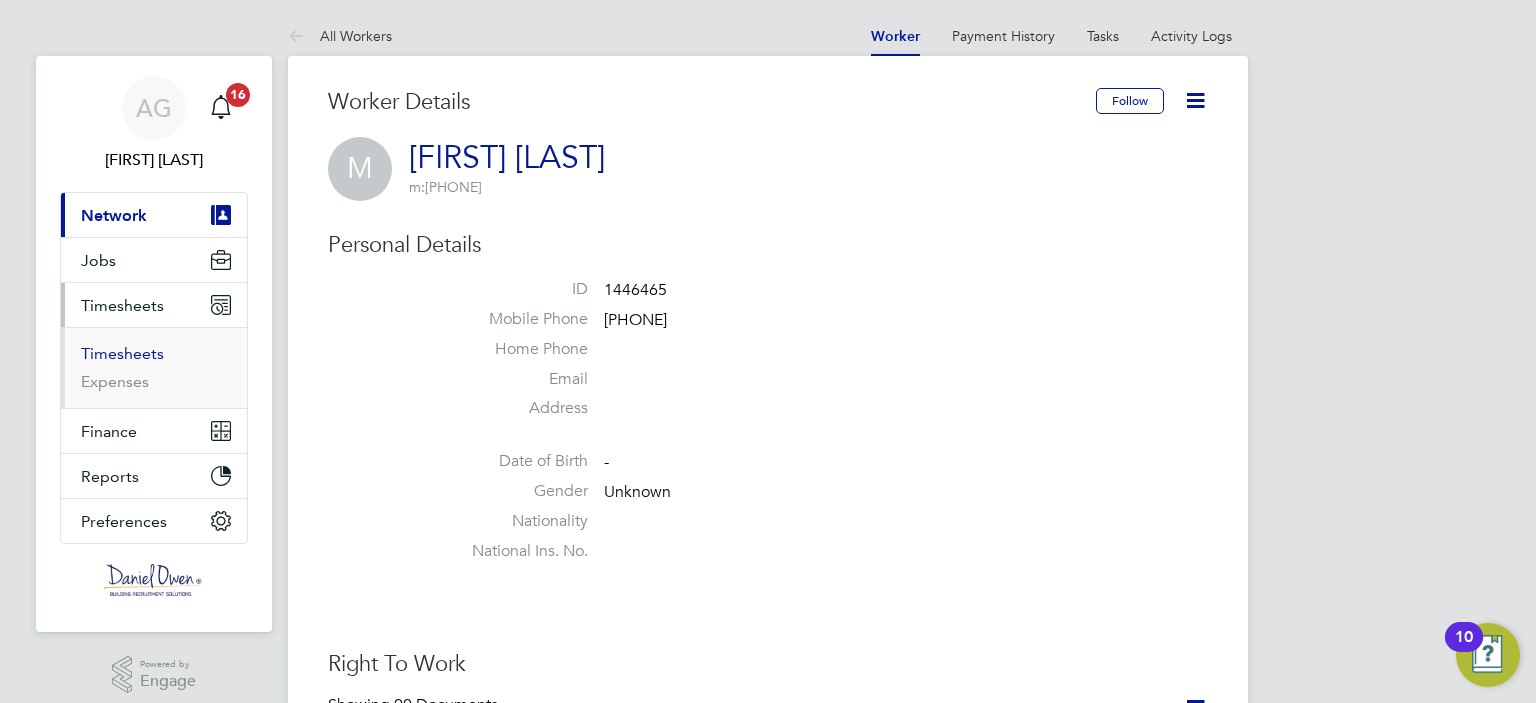 click on "Timesheets" at bounding box center (122, 353) 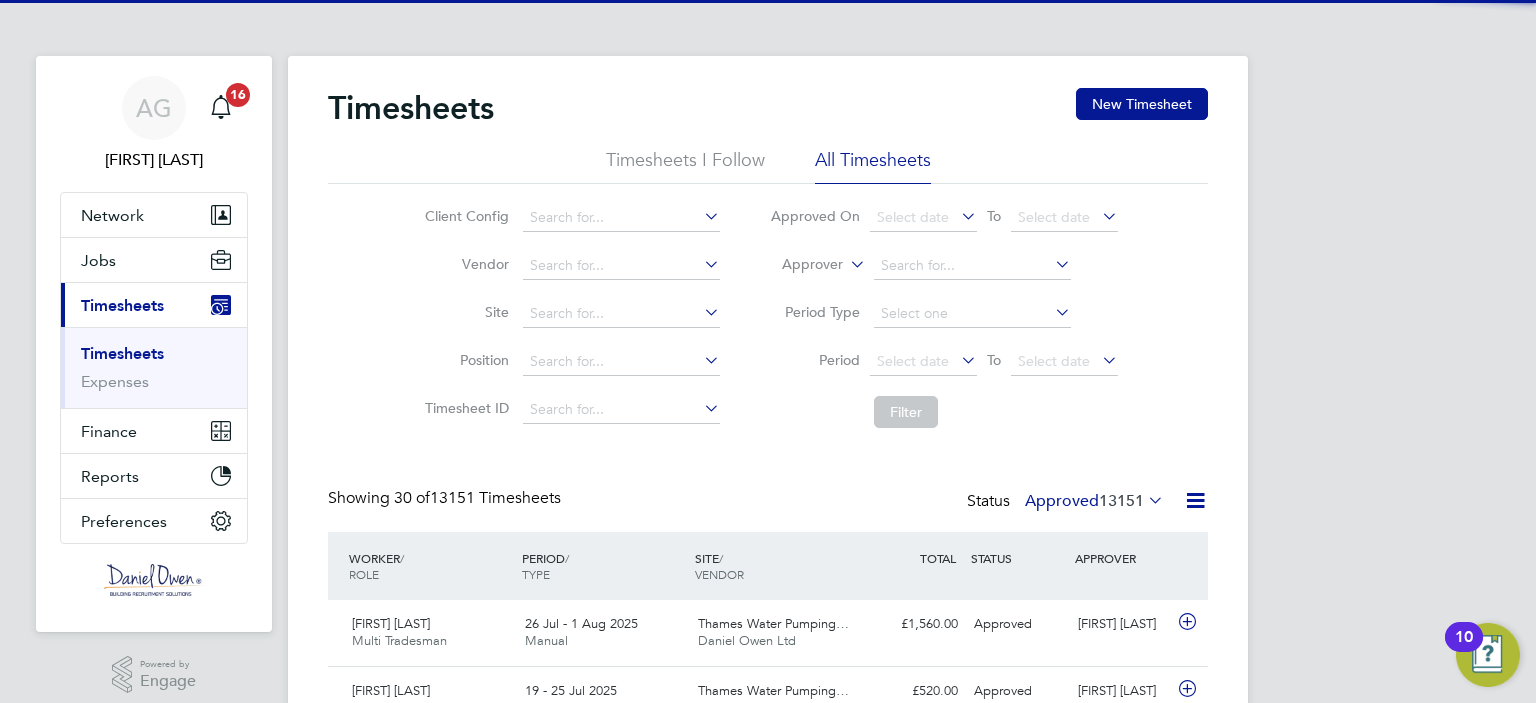 scroll, scrollTop: 9, scrollLeft: 10, axis: both 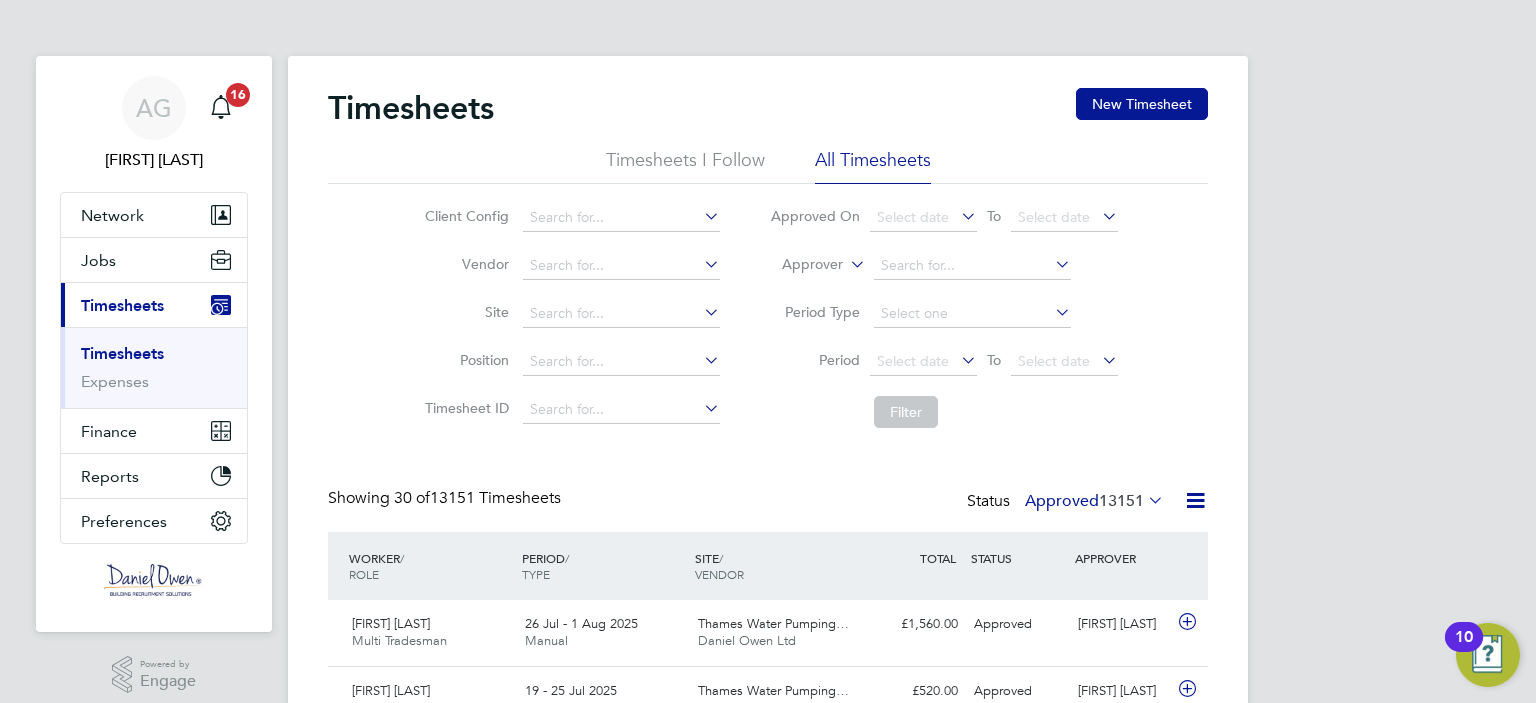 click 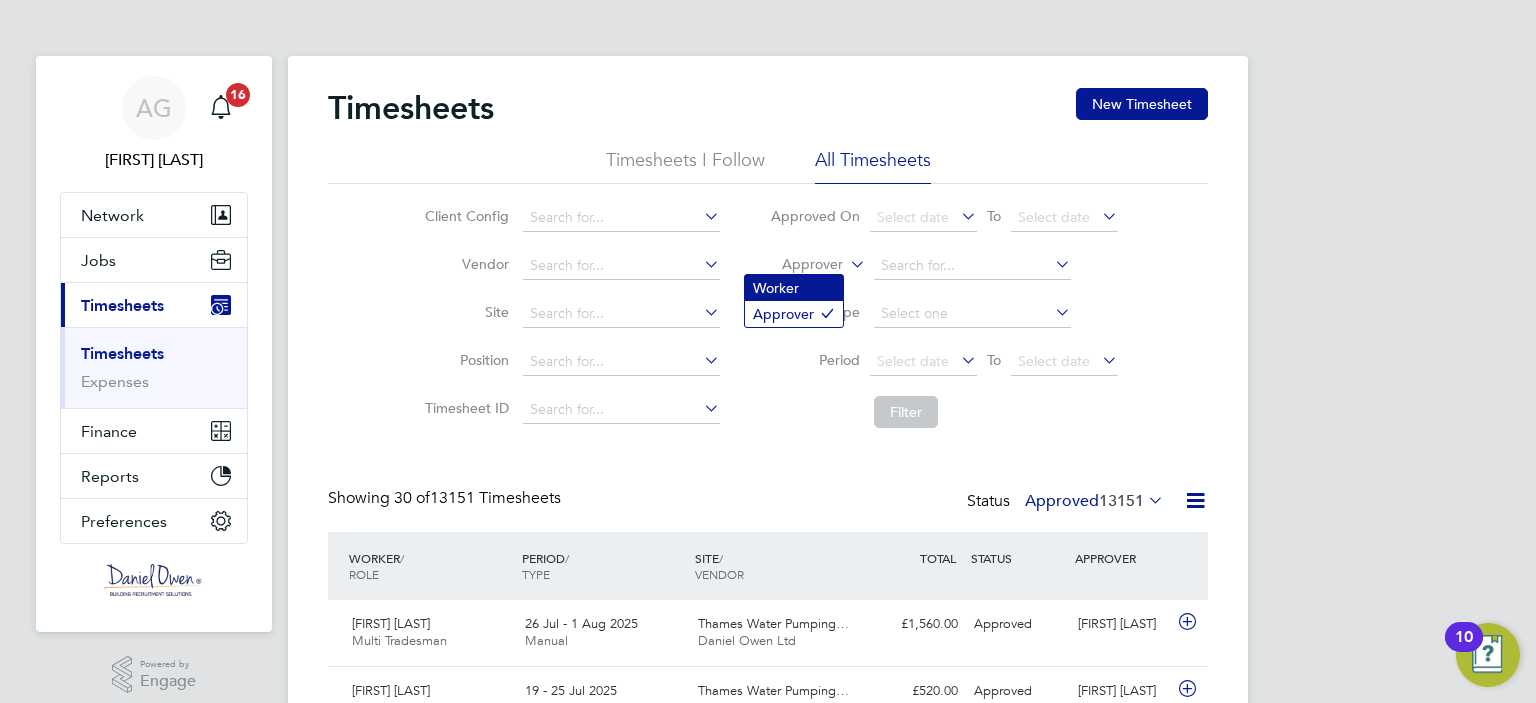 click on "Worker" 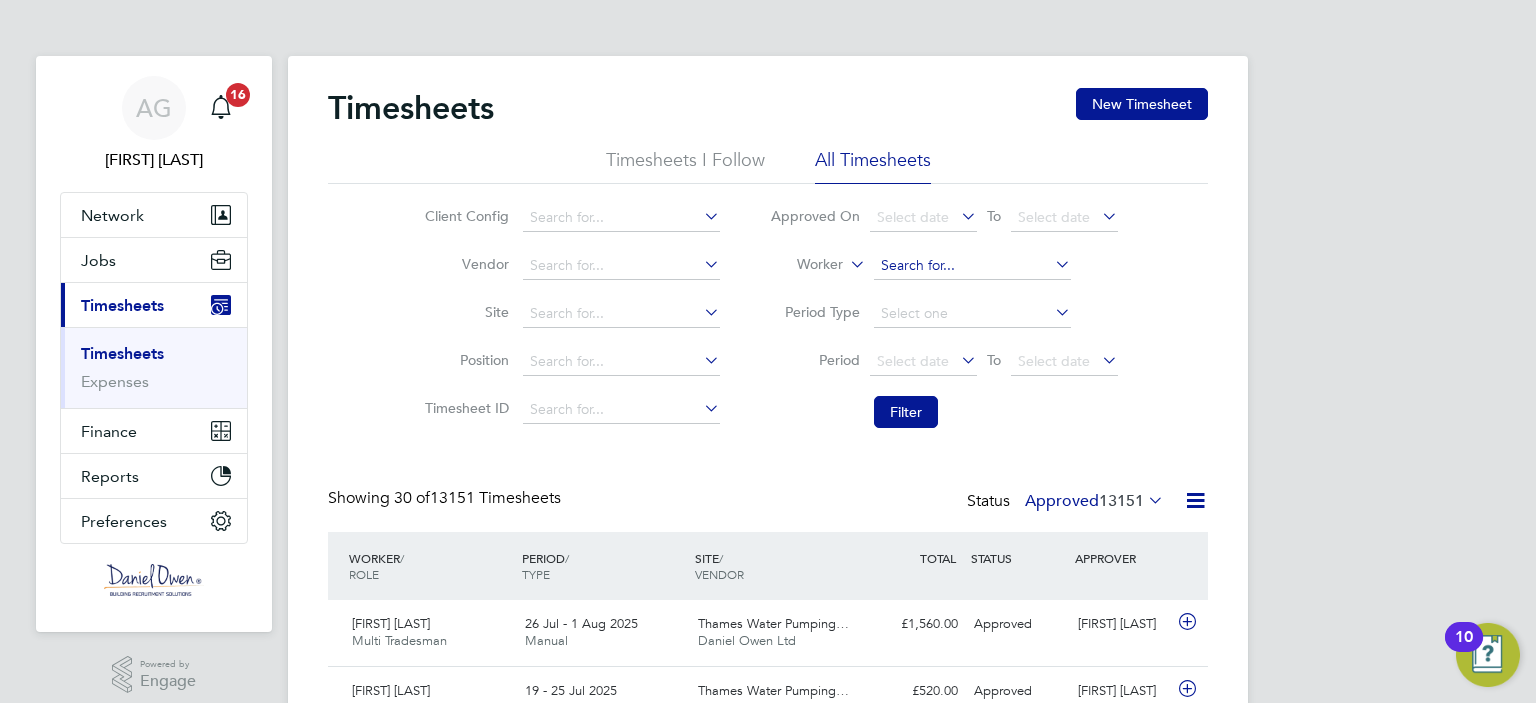 click 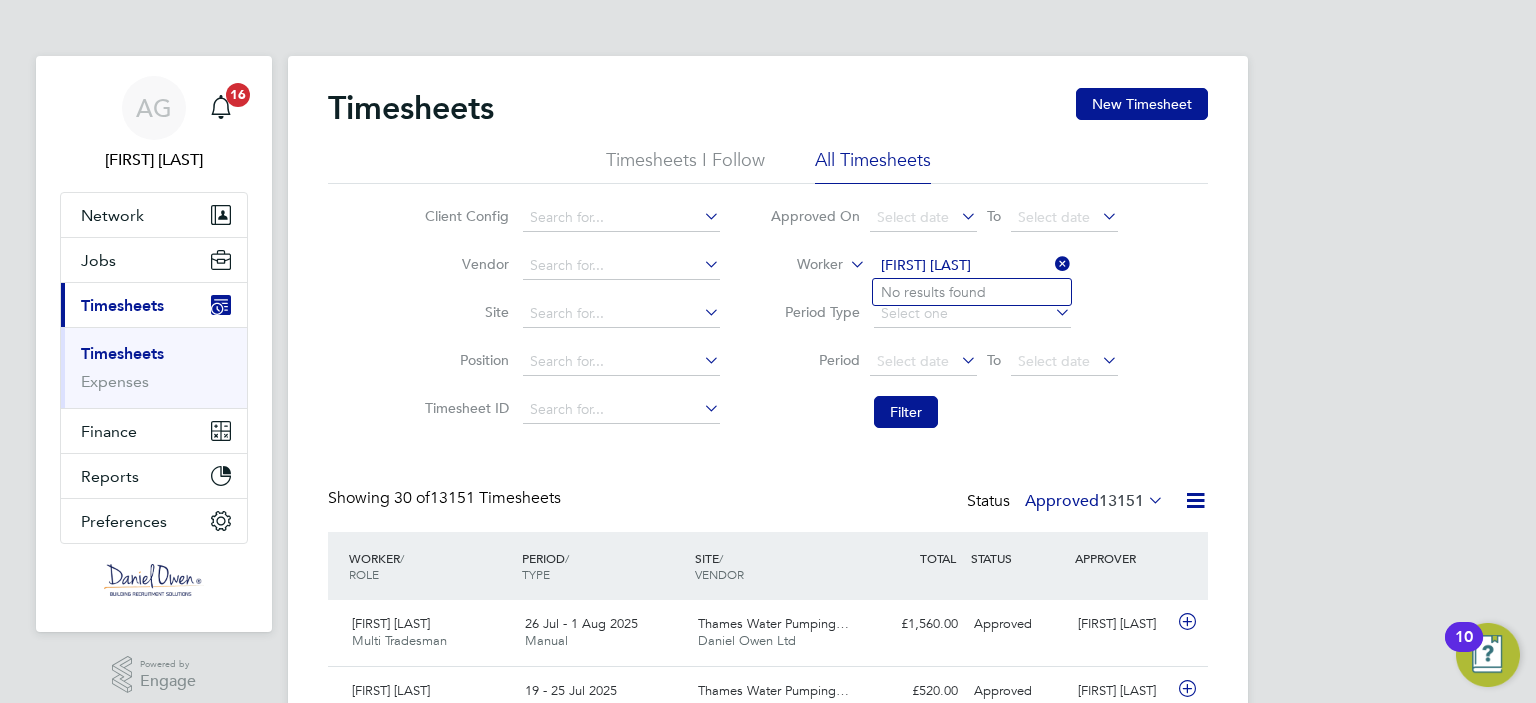 type on "[FIRST] [LAST]" 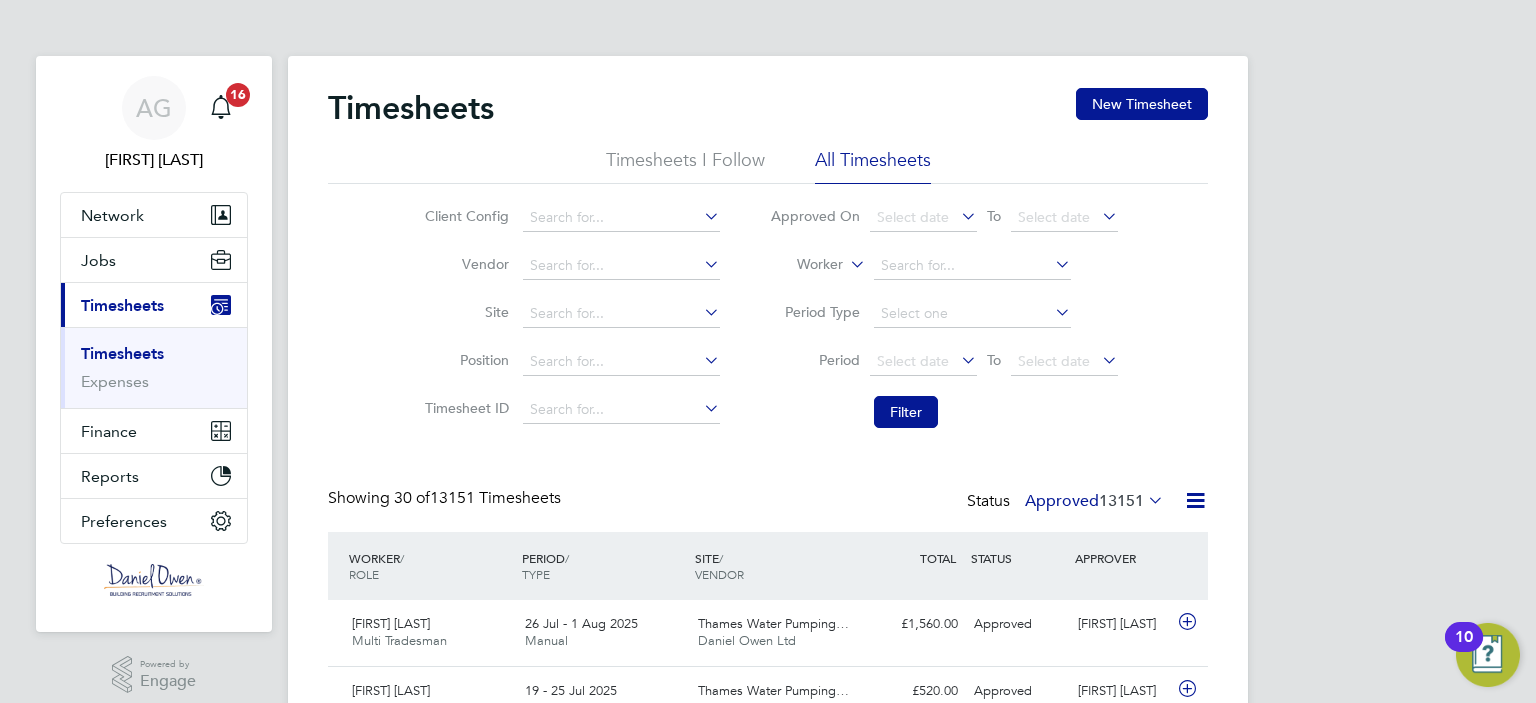 click 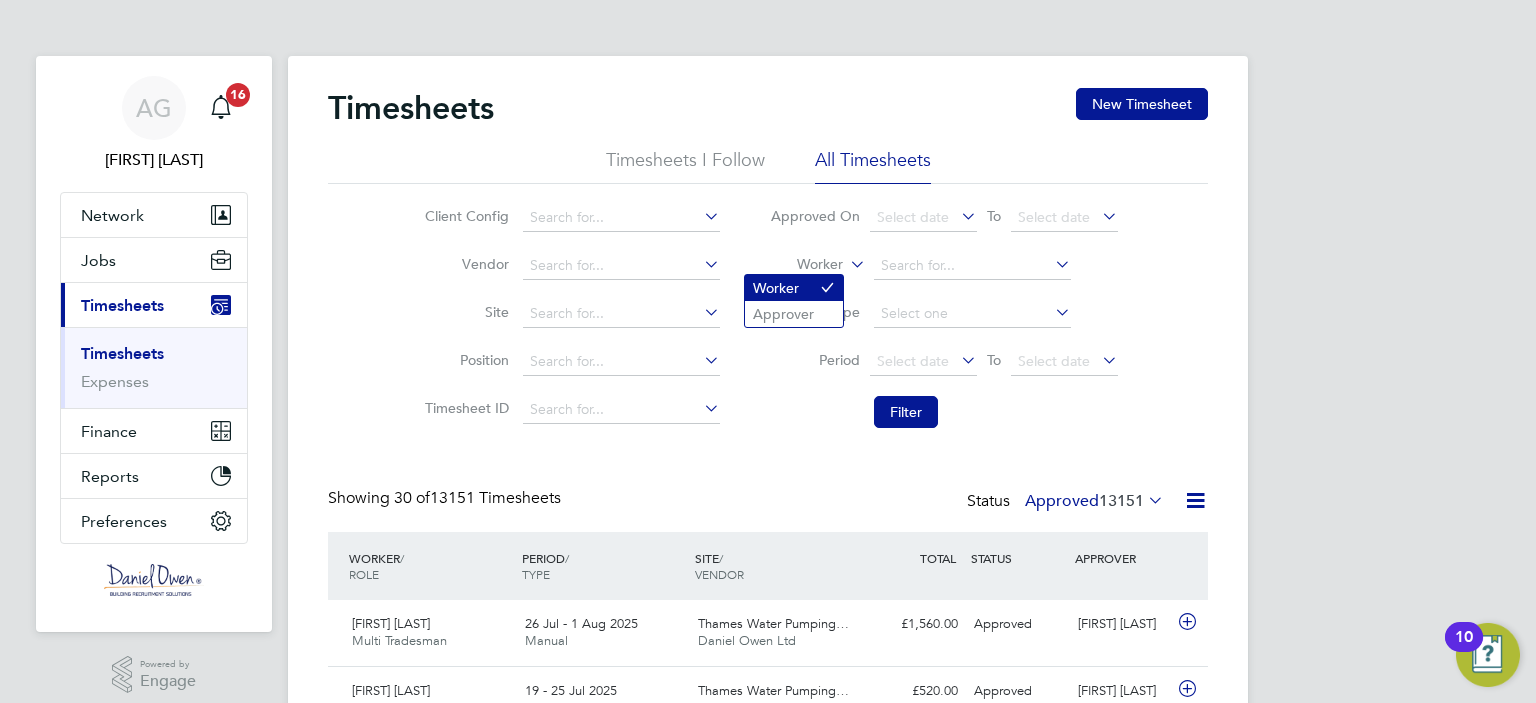click 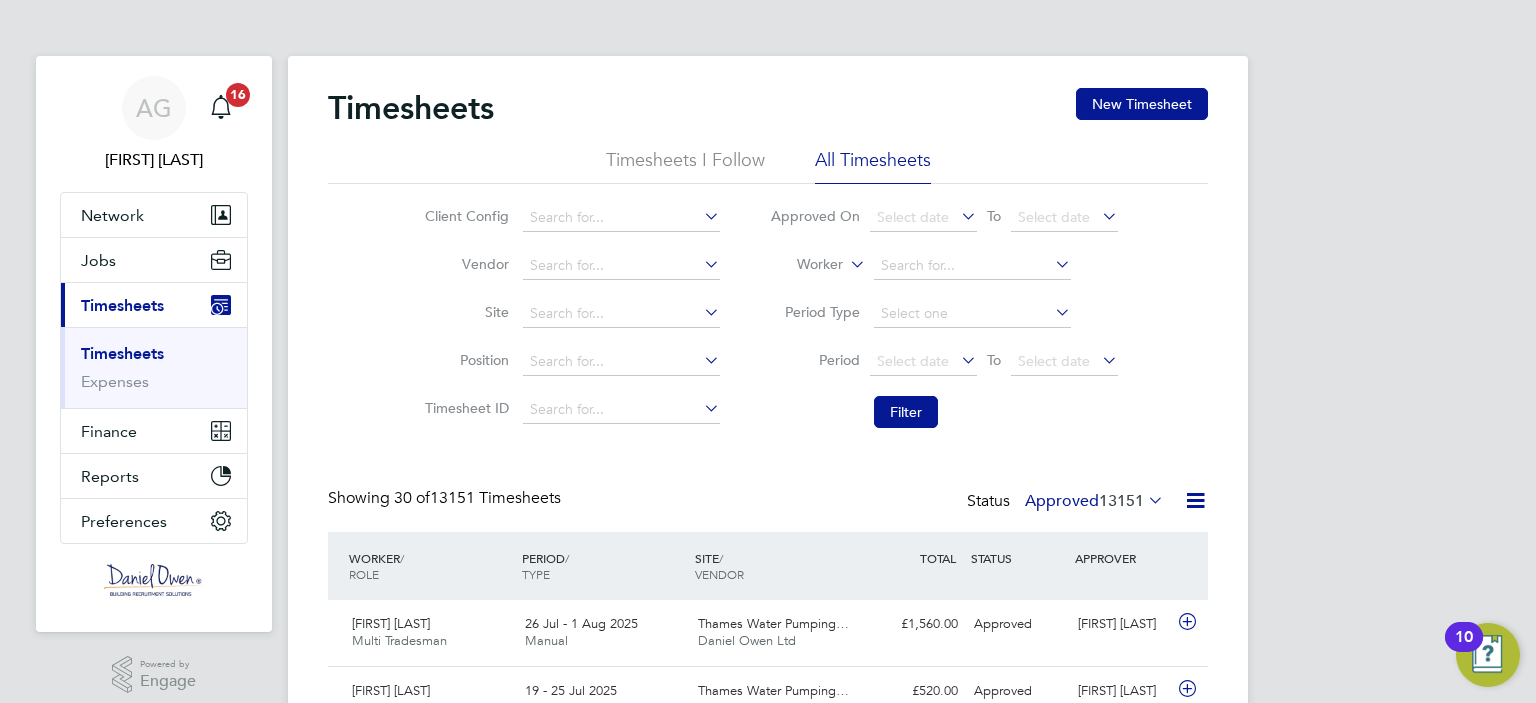 click on "All Timesheets" 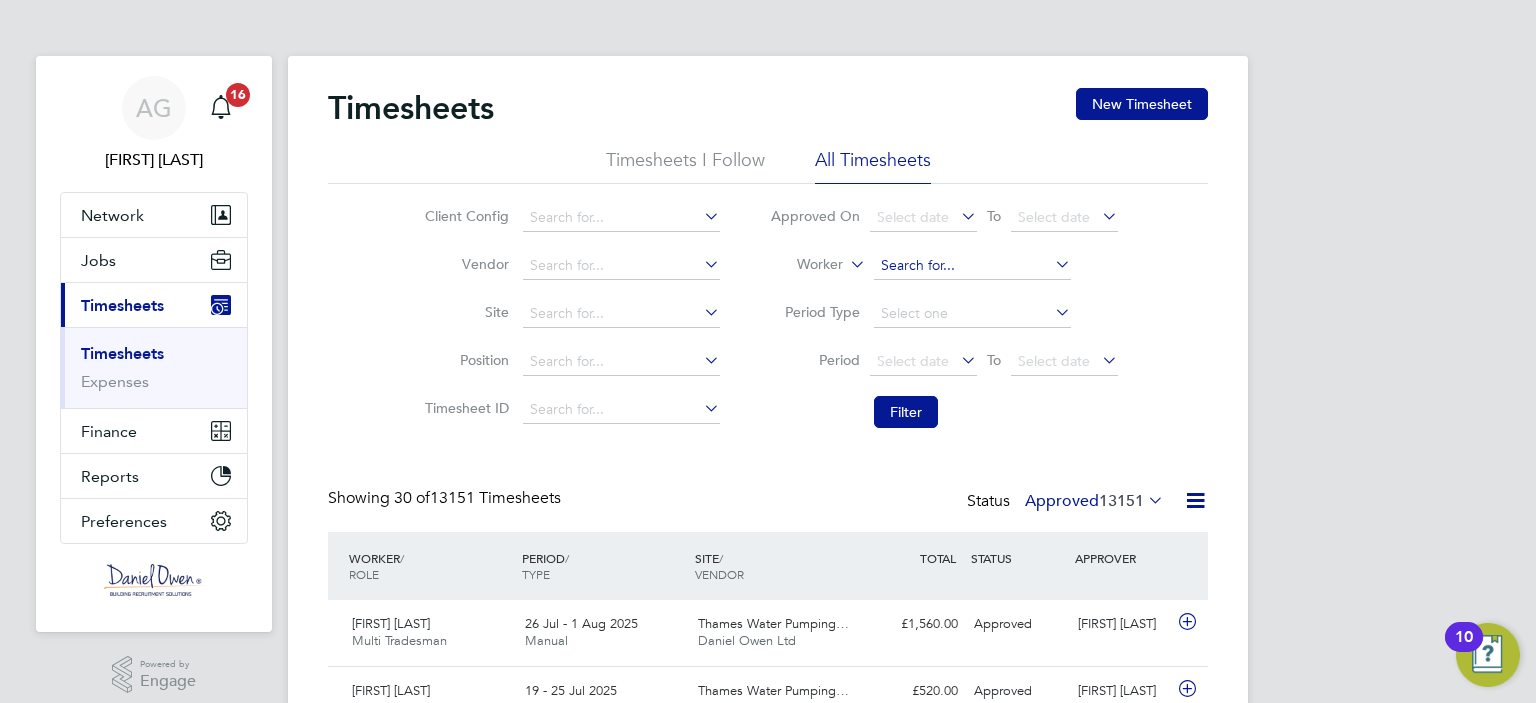 click 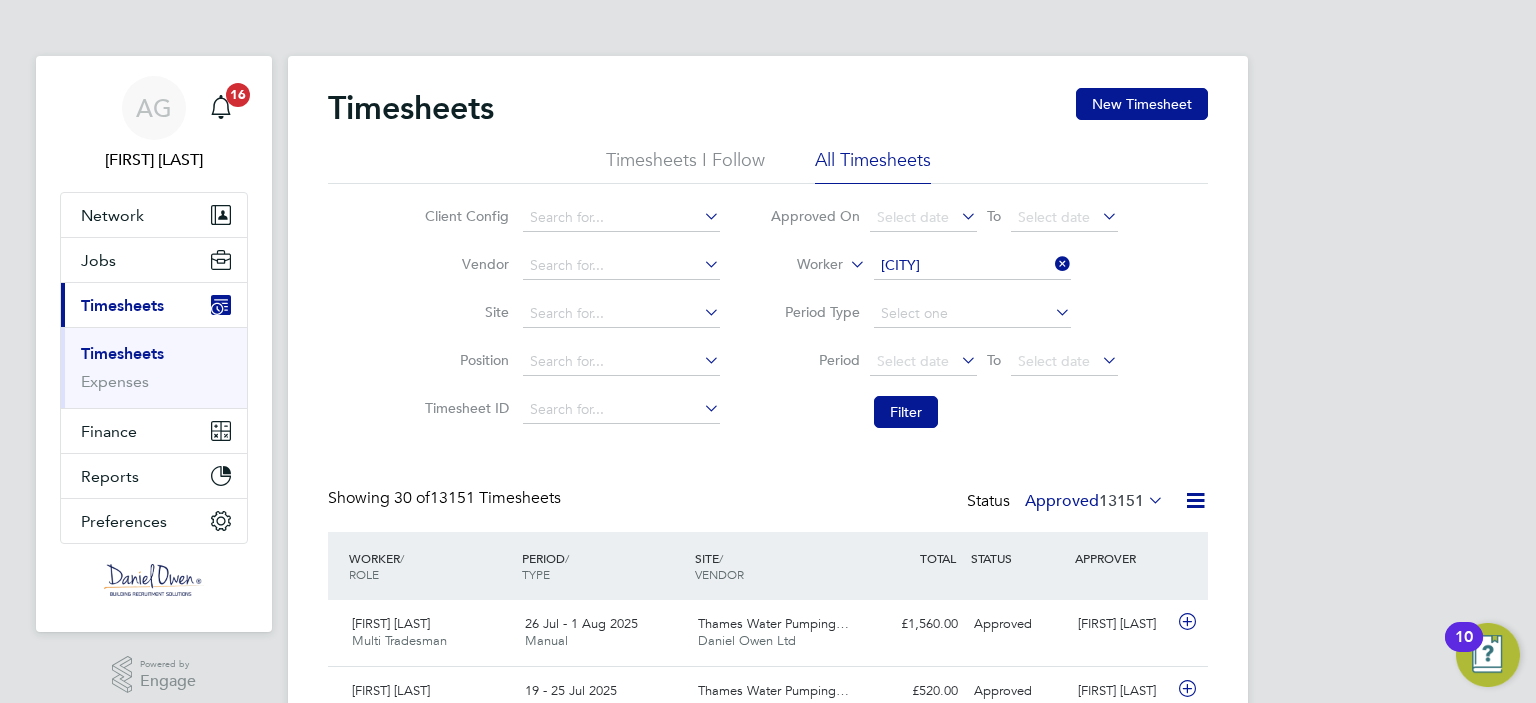 click on "[LAST] [LAST]" 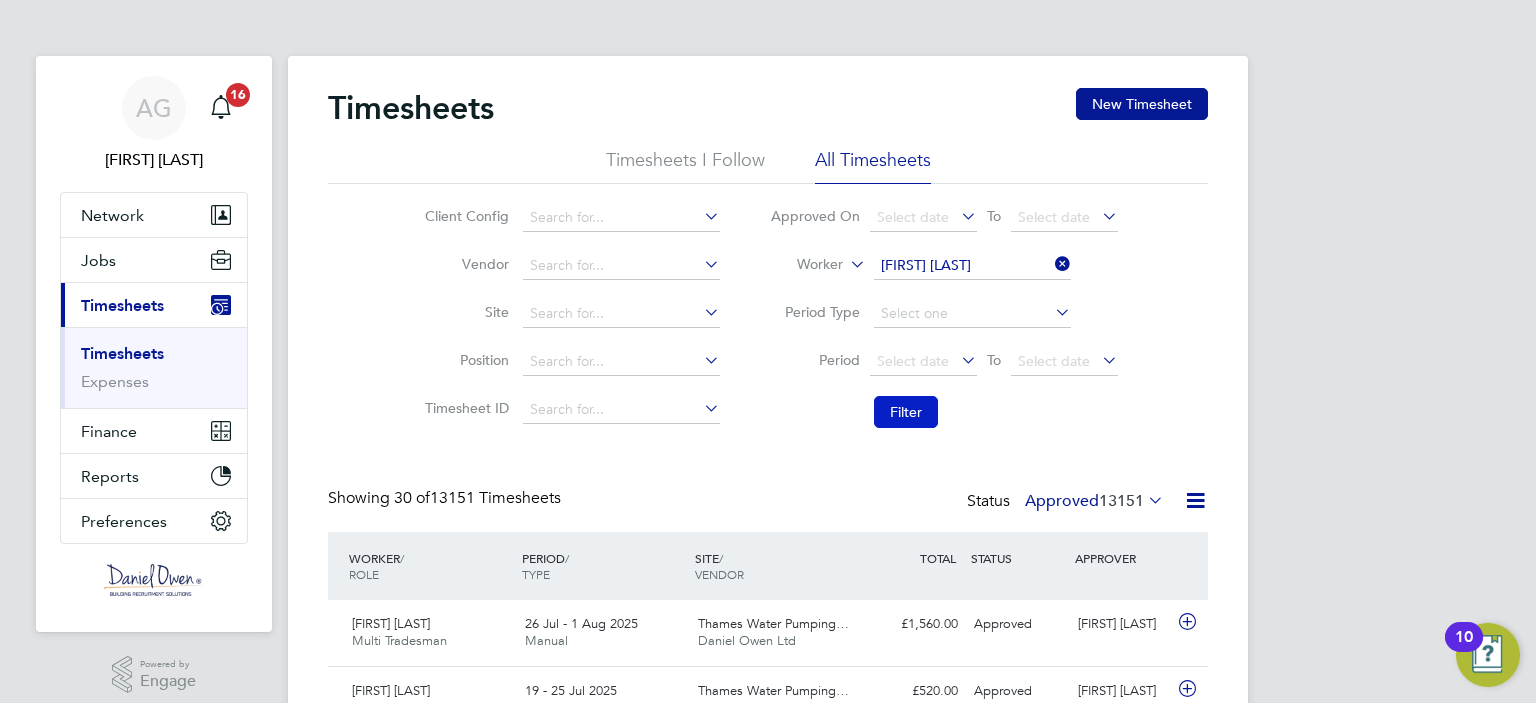 click on "Filter" 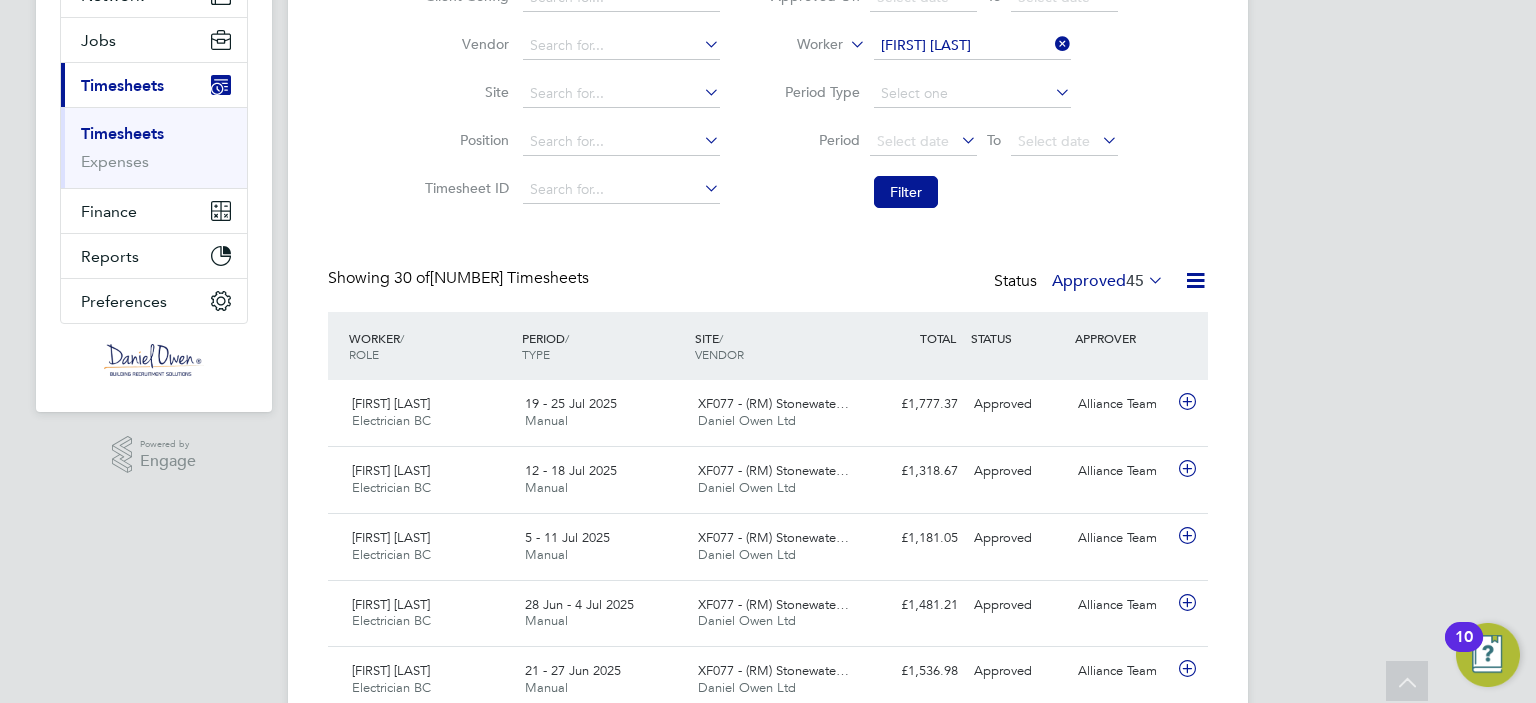 type 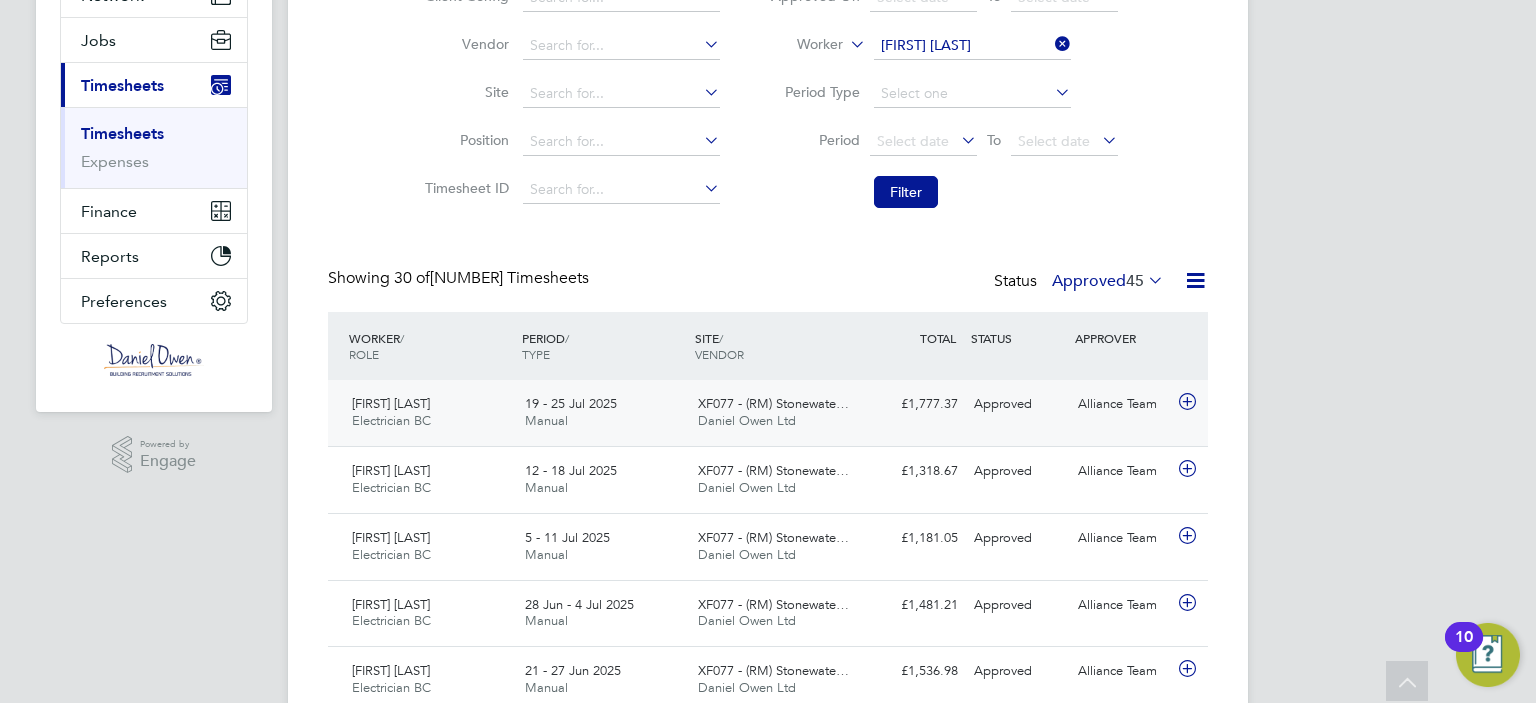 click on "Daniel Owen Ltd" 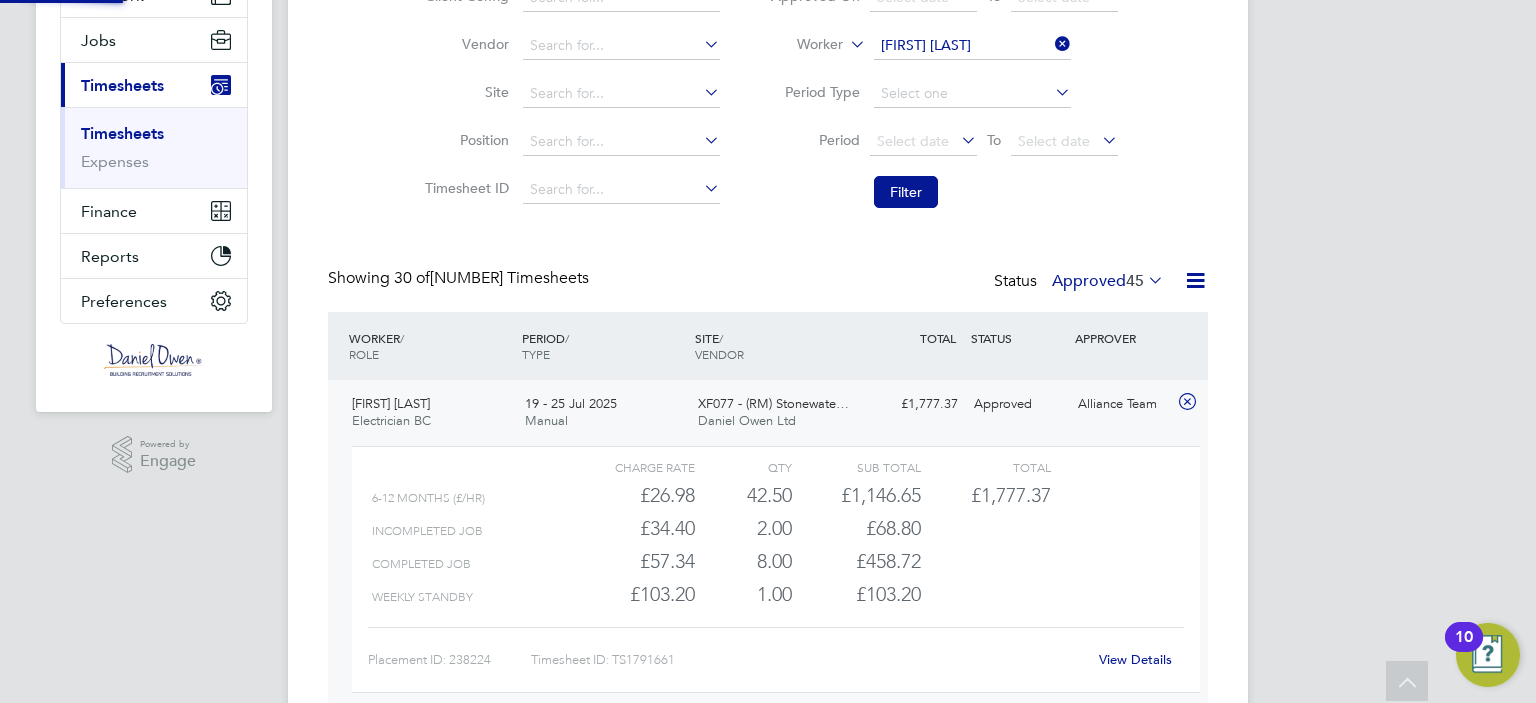 scroll, scrollTop: 9, scrollLeft: 9, axis: both 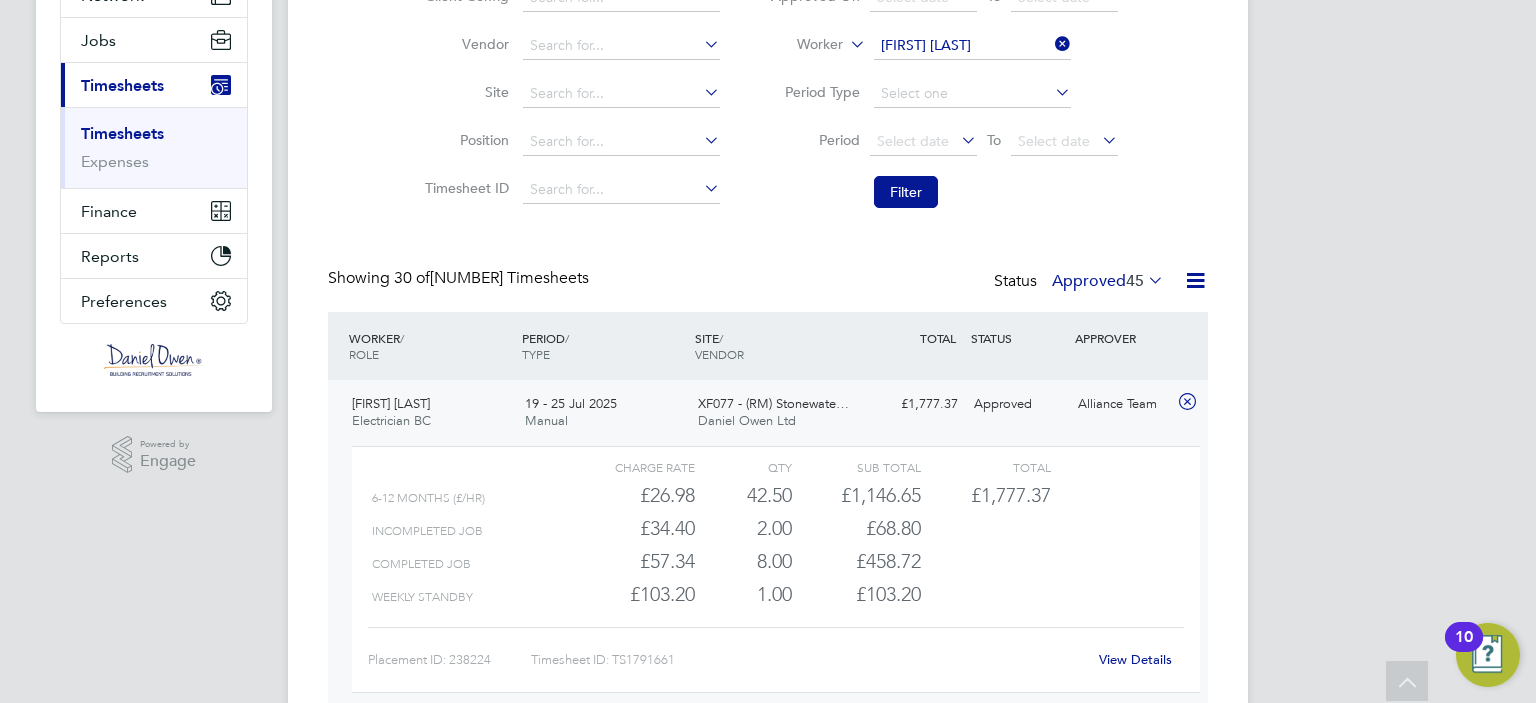 click on "£1,777.37 Approved" 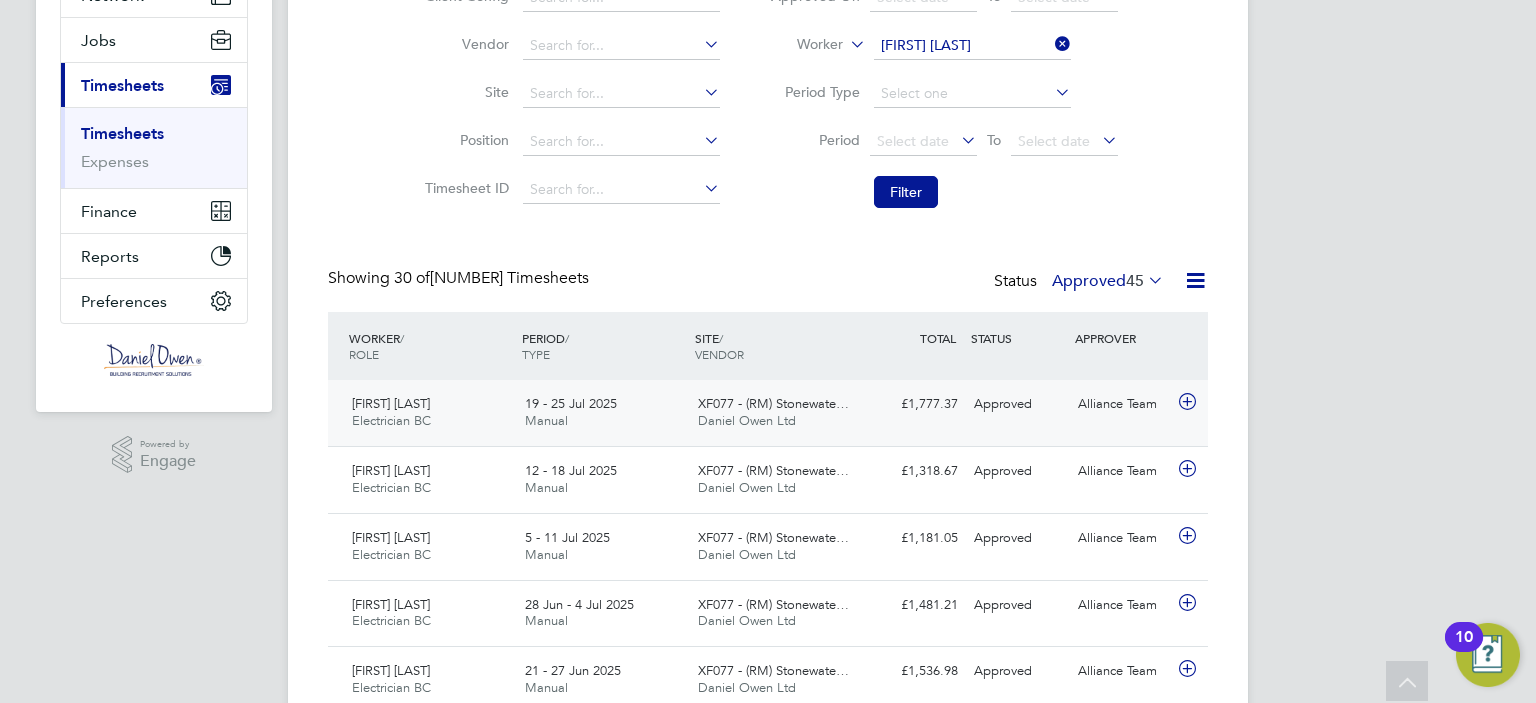 click on "Malik Khan" 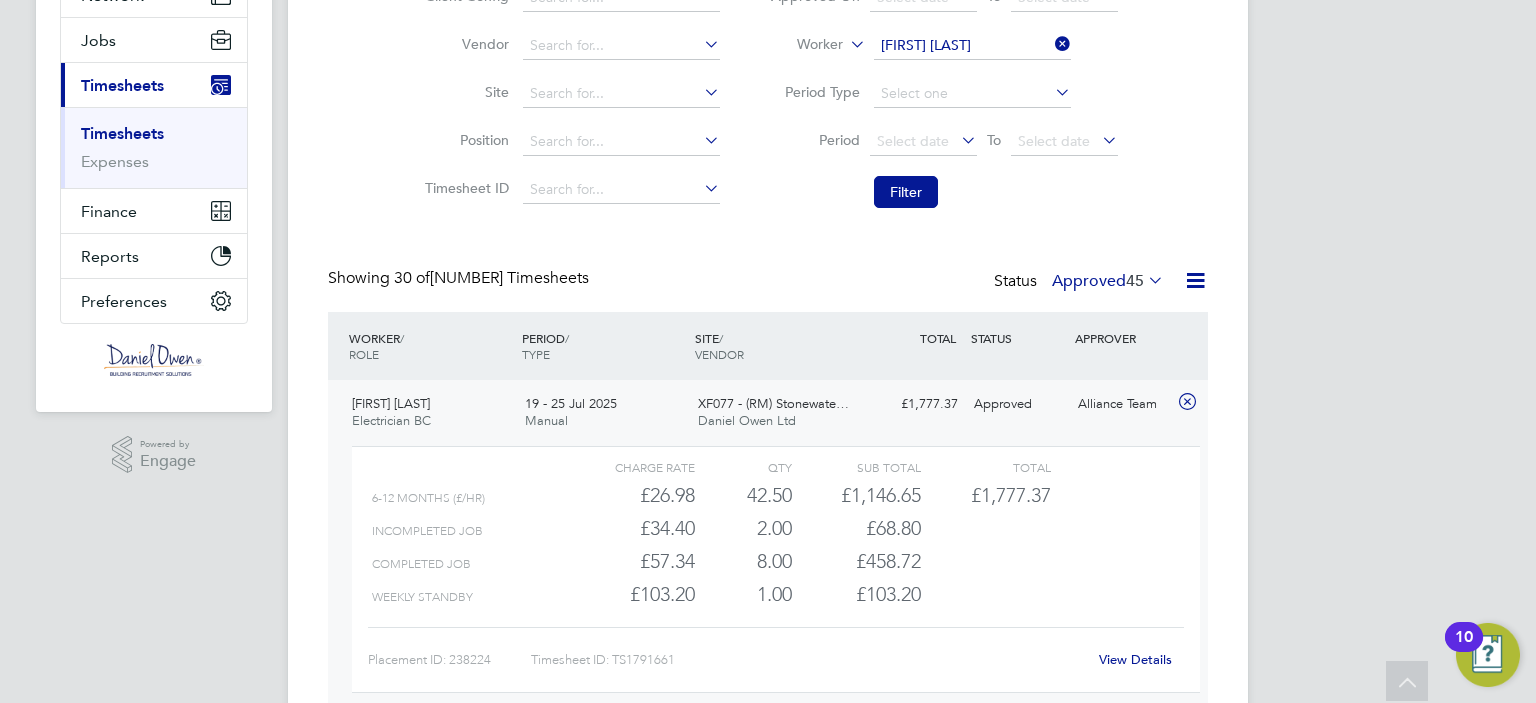 scroll, scrollTop: 9, scrollLeft: 9, axis: both 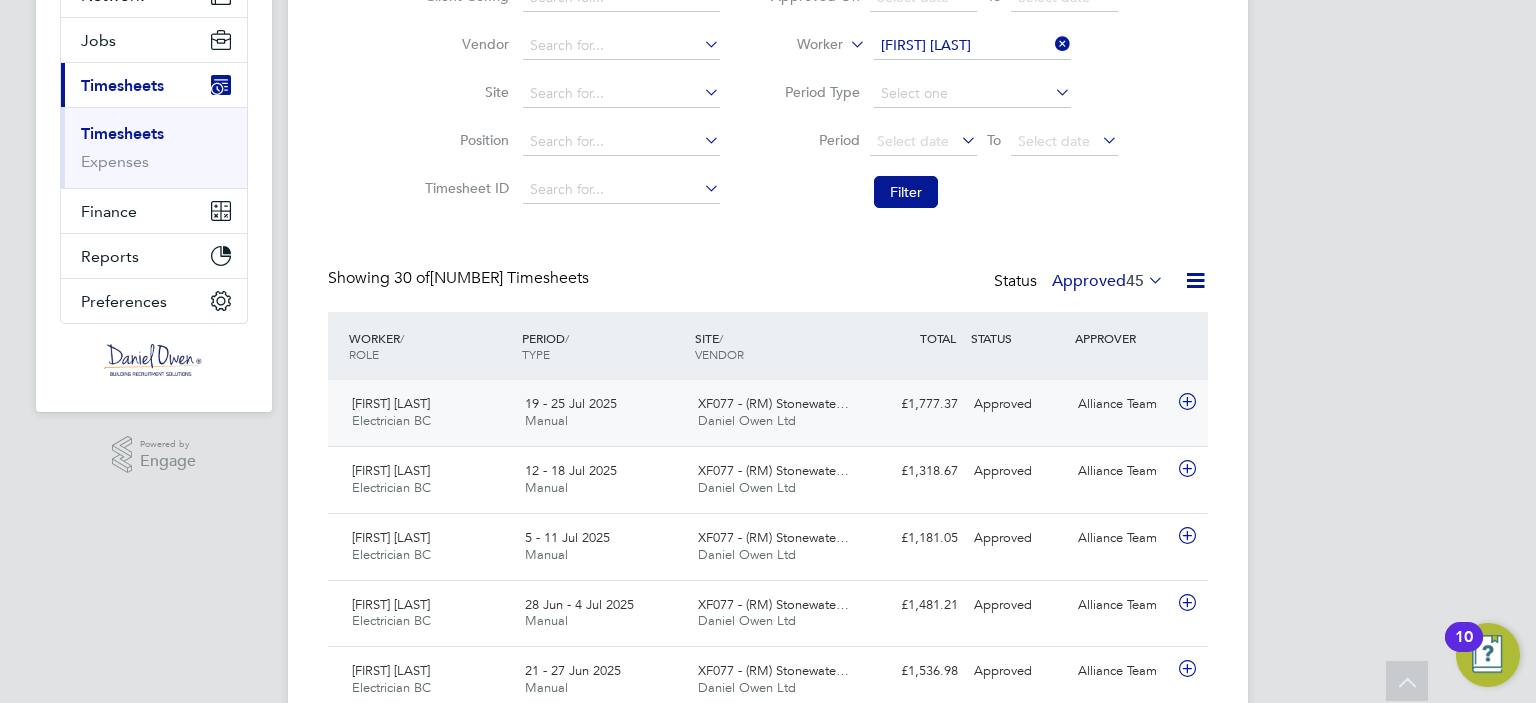 click on "XF077 - (RM) Stonewate…" 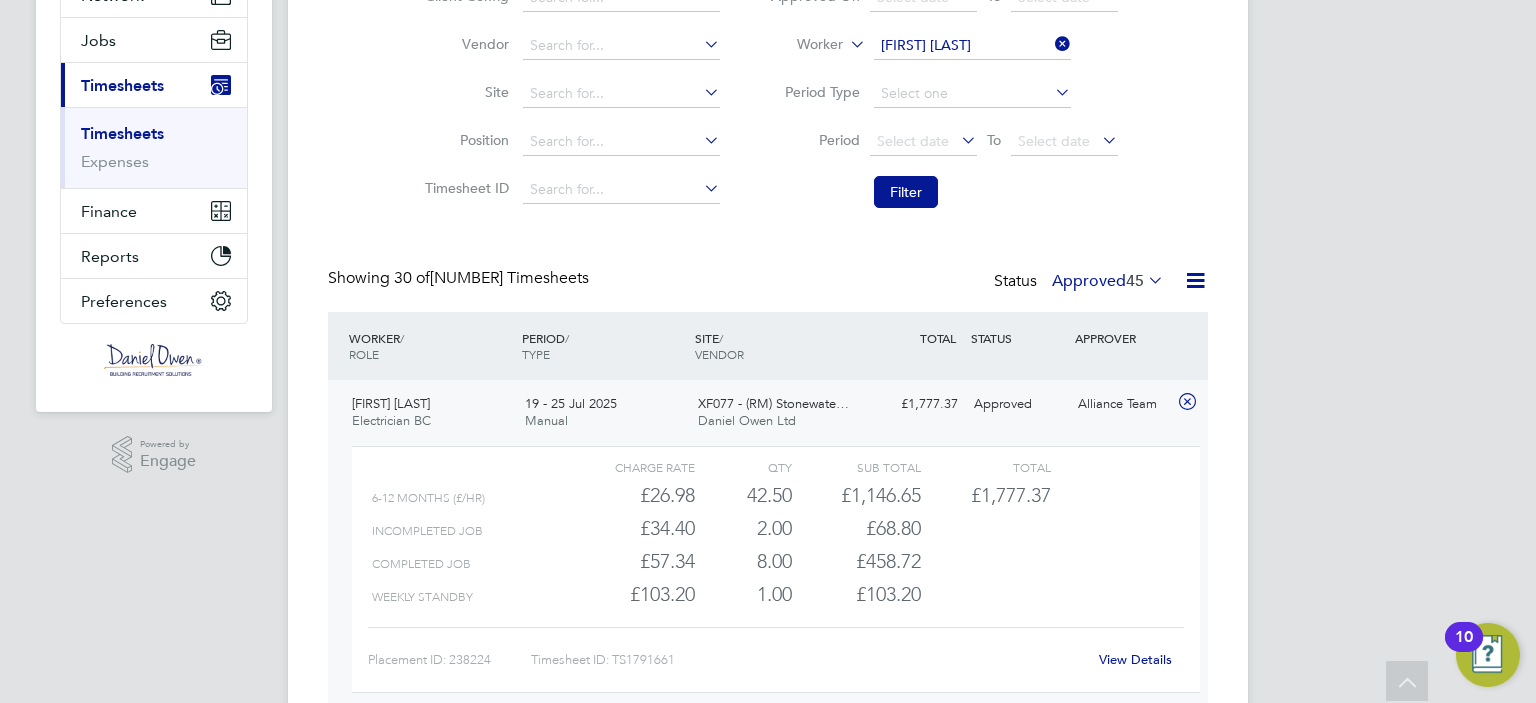 scroll, scrollTop: 9, scrollLeft: 9, axis: both 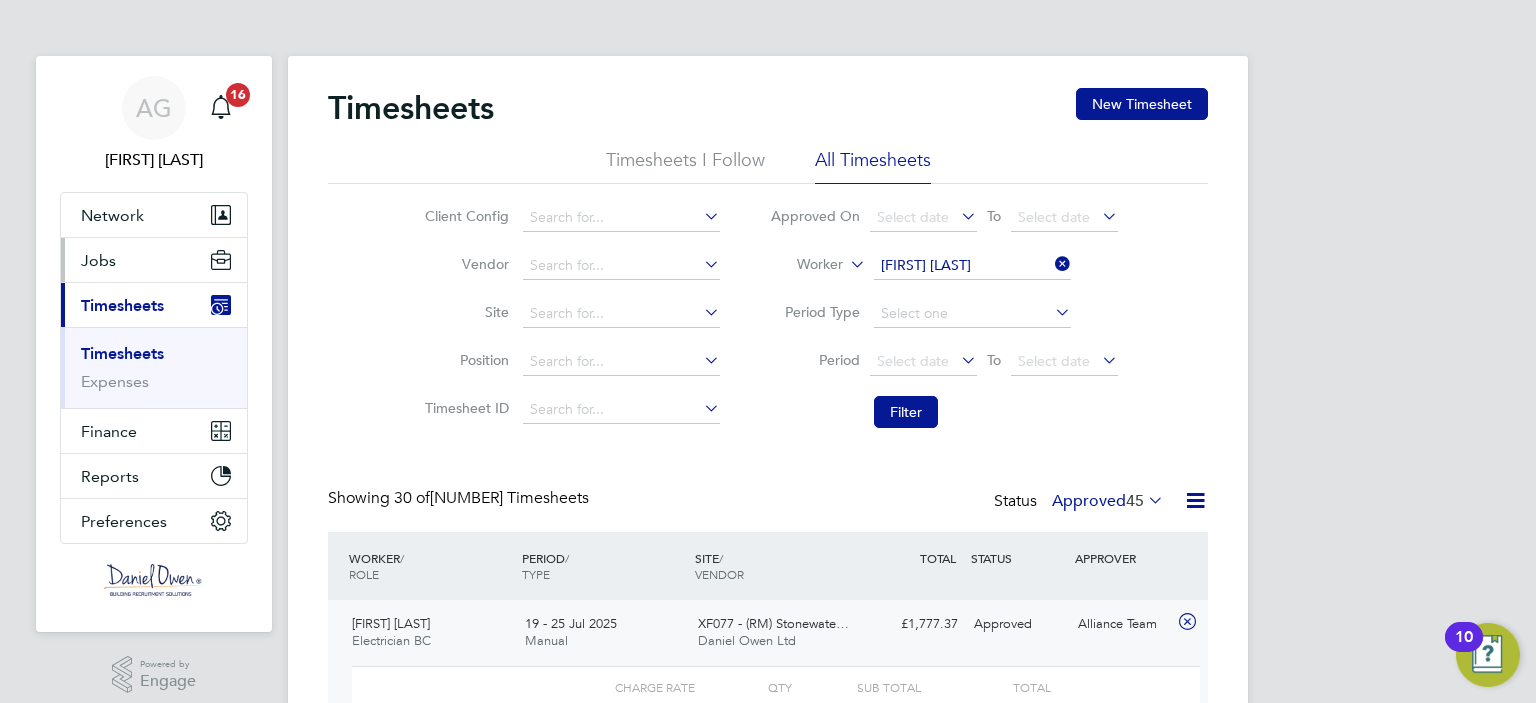 click on "Jobs" at bounding box center [98, 260] 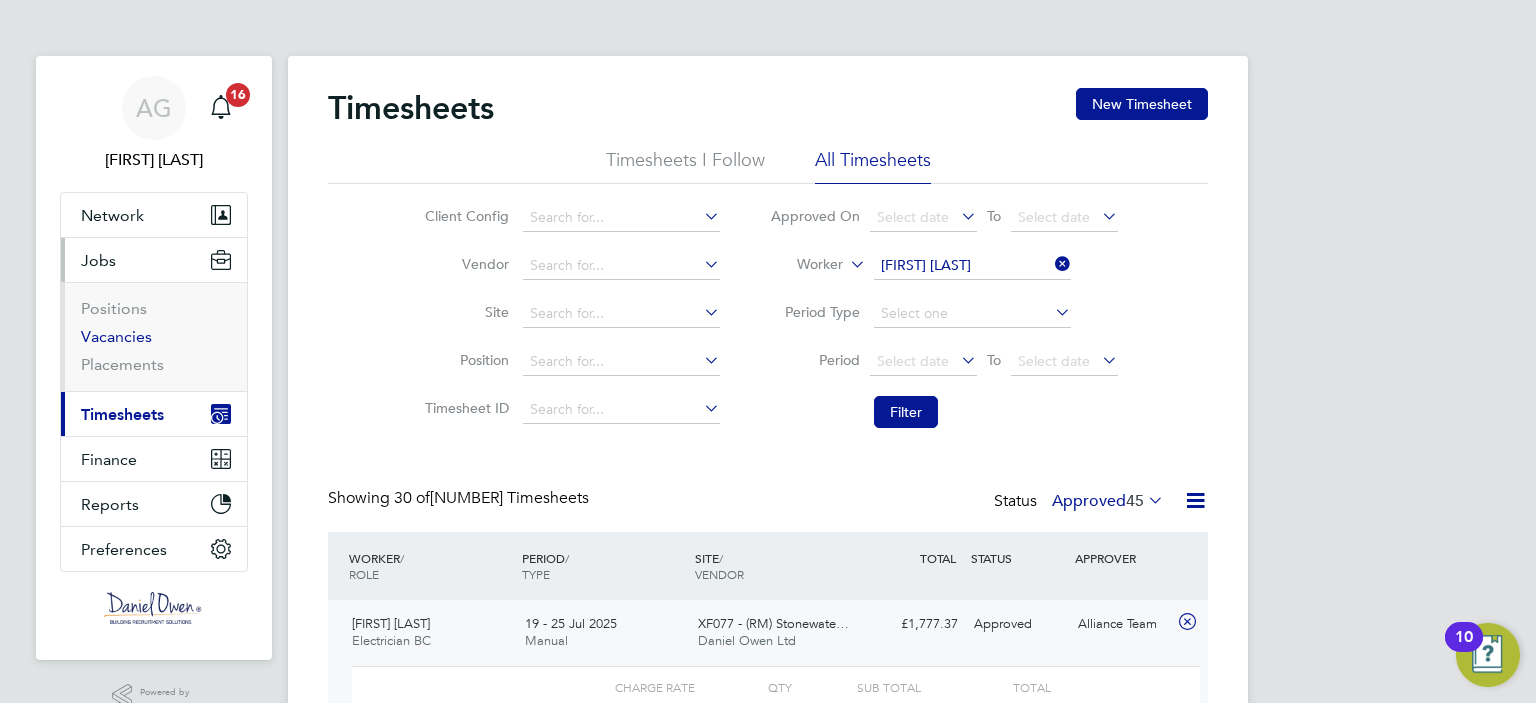 click on "Vacancies" at bounding box center [116, 336] 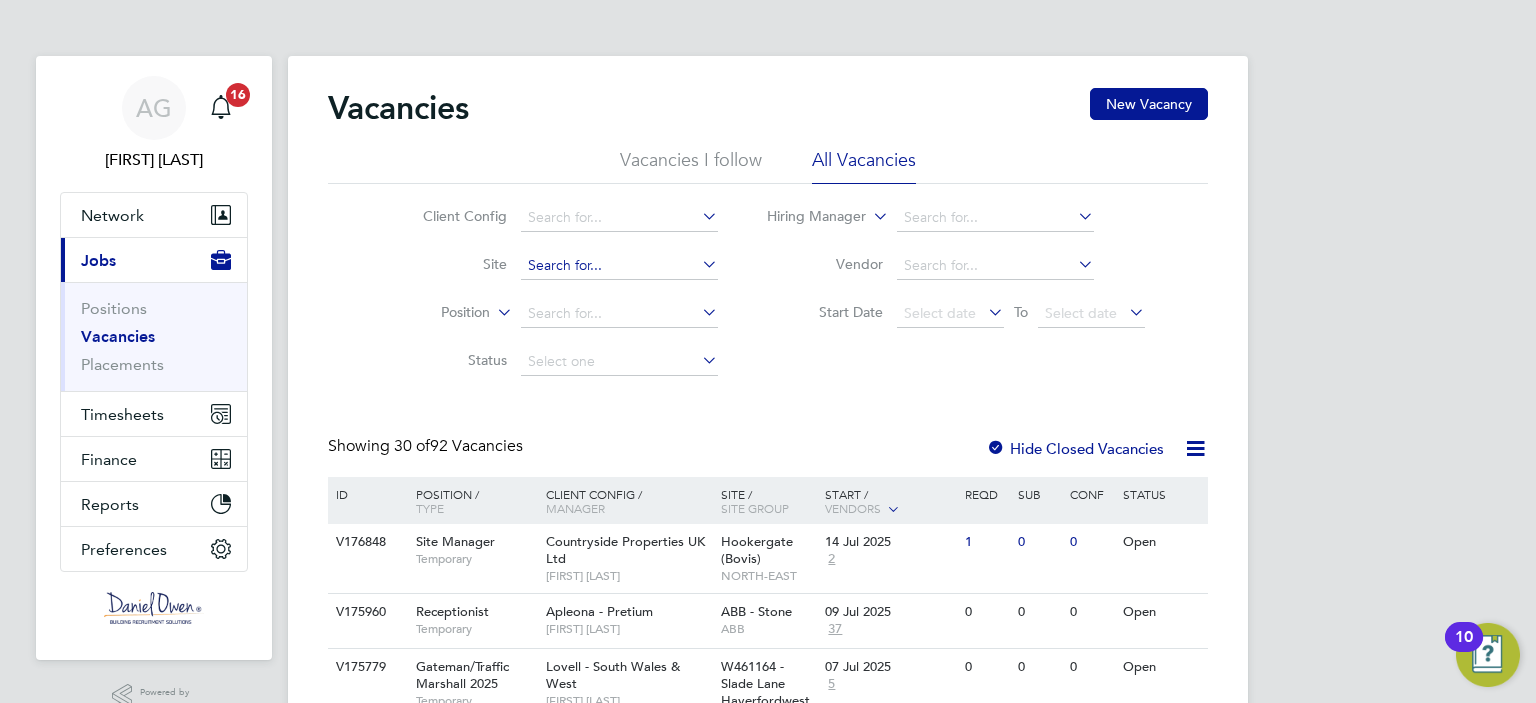 click 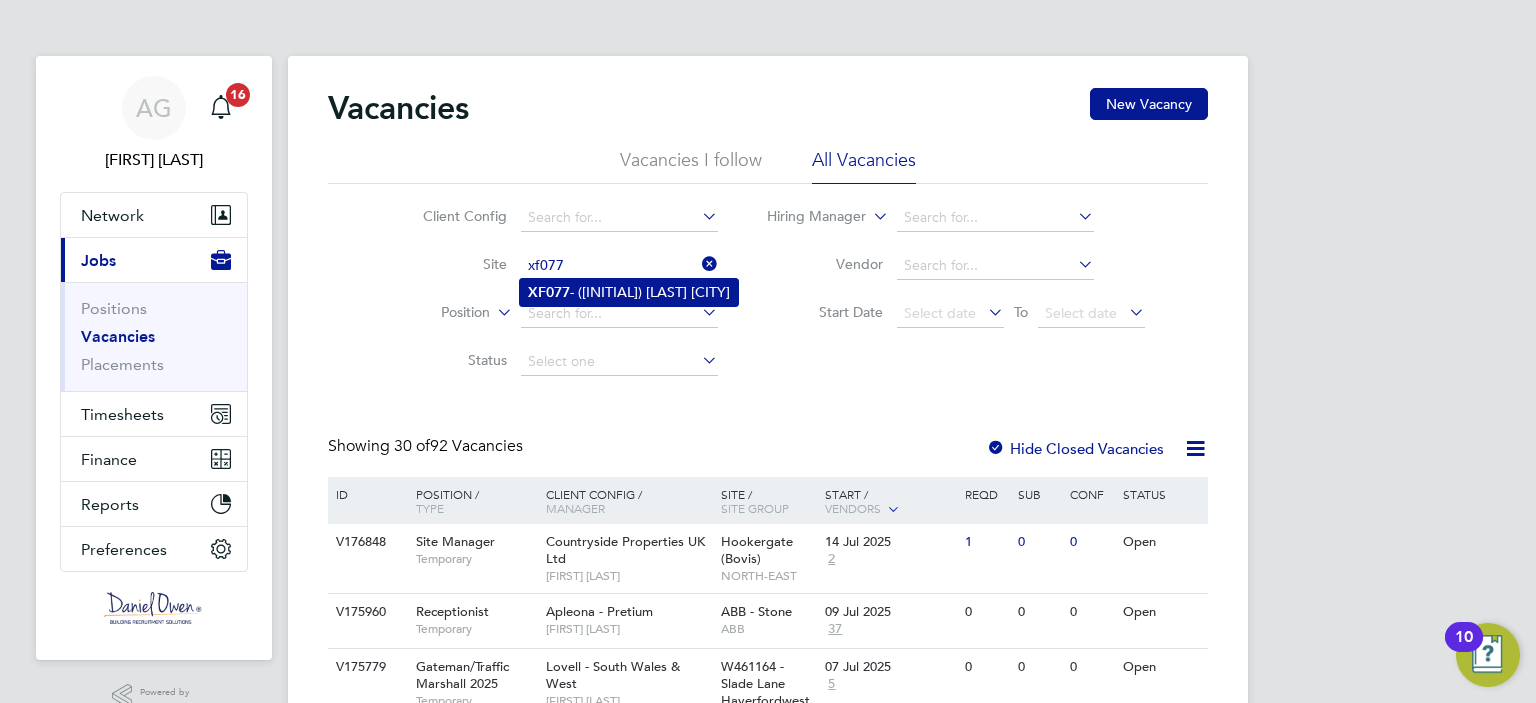 click on "XF077  - (RM) Stonewater East - Milton Keynes" 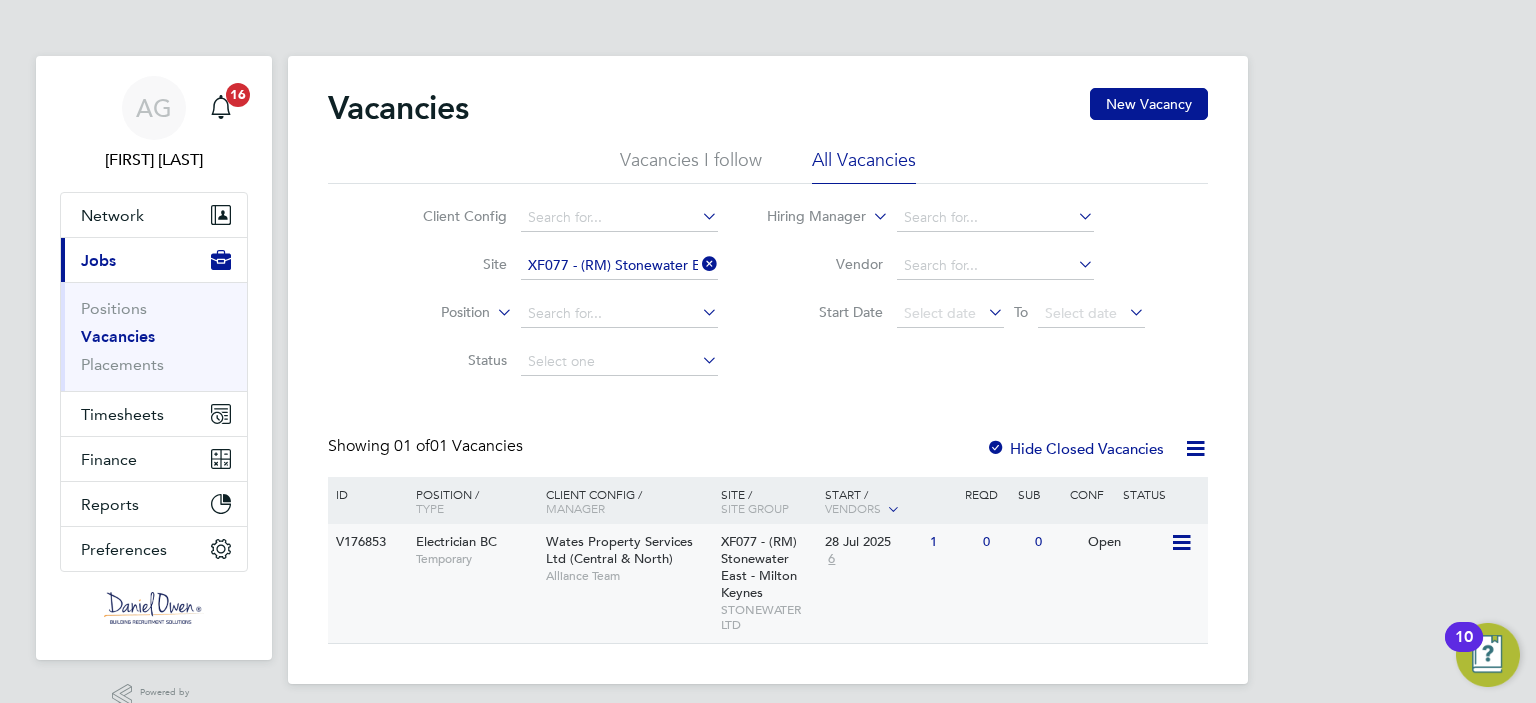 click on "Wates Property Services Ltd (Central & North)" 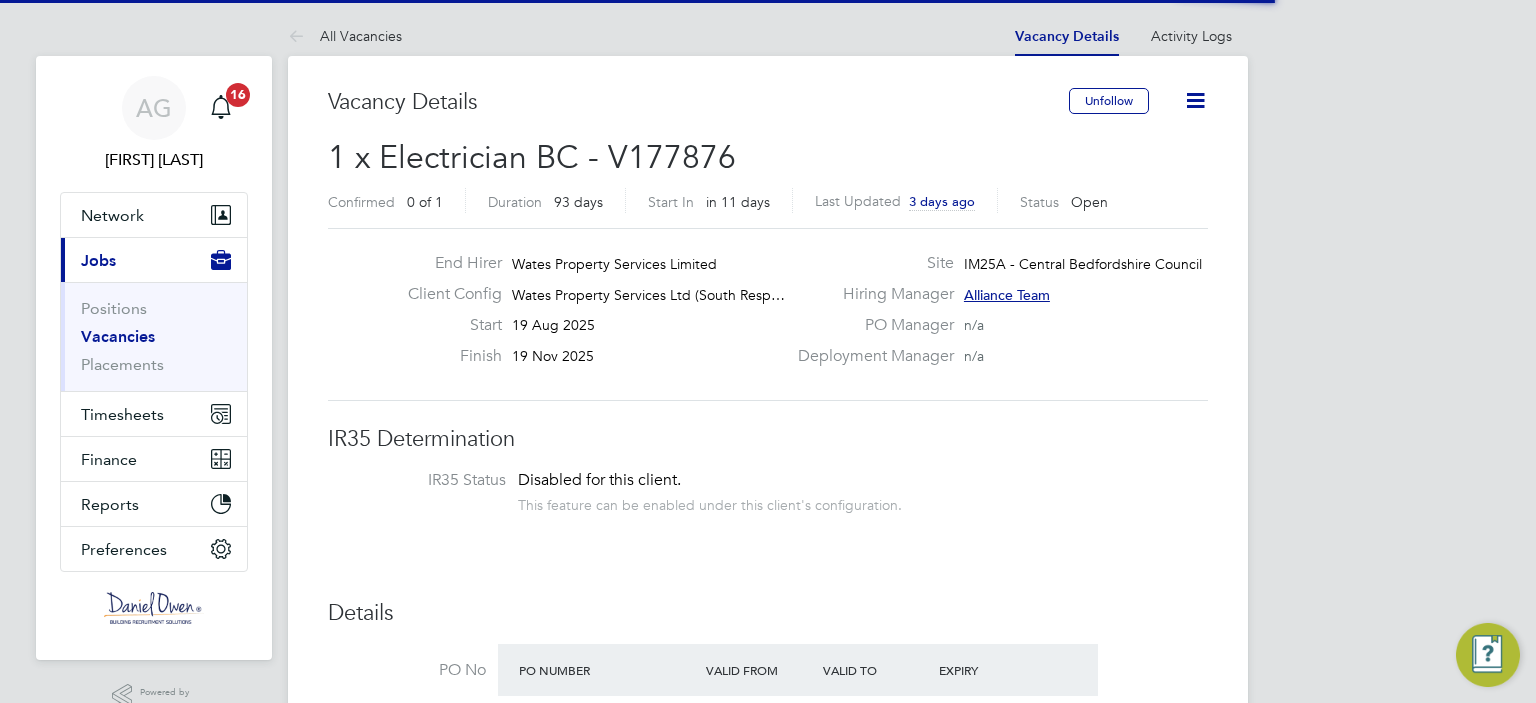 scroll, scrollTop: 0, scrollLeft: 0, axis: both 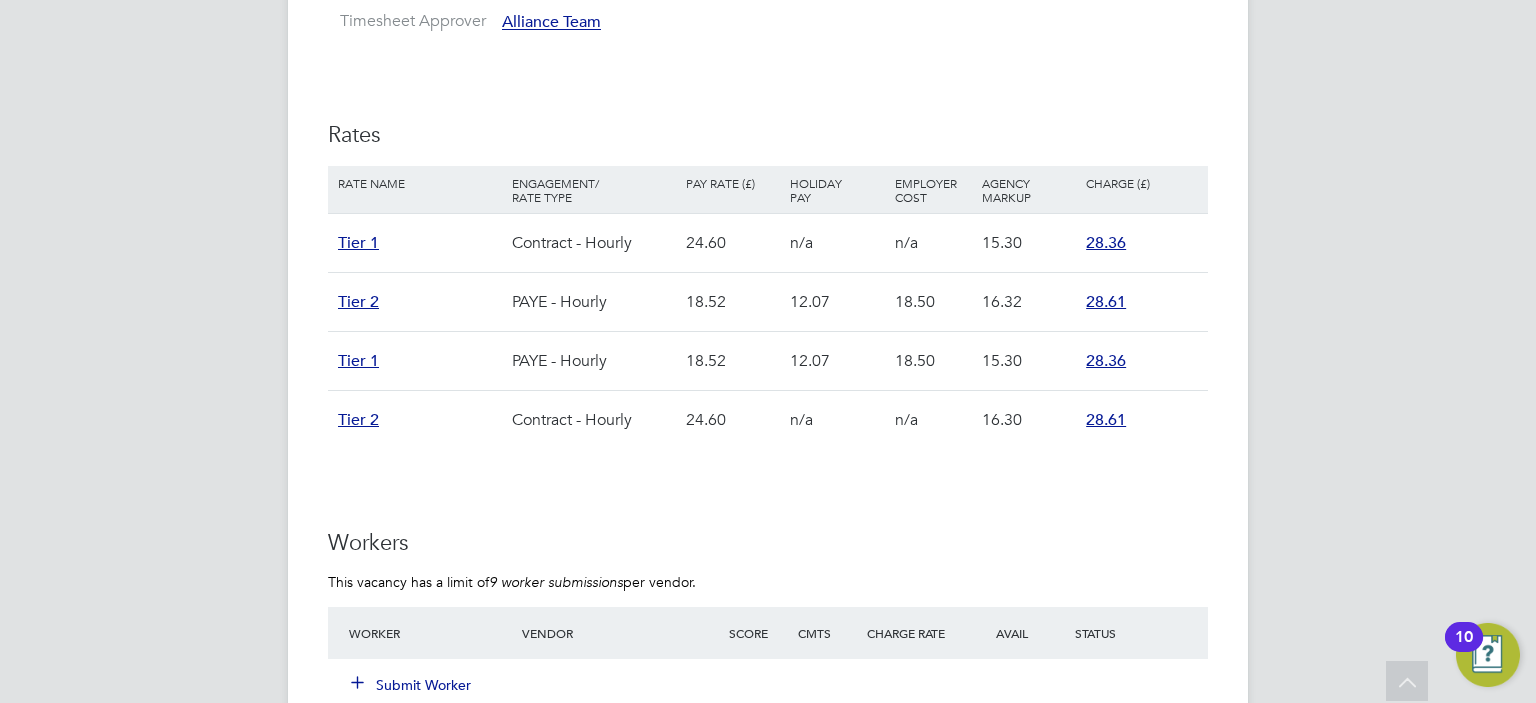 type 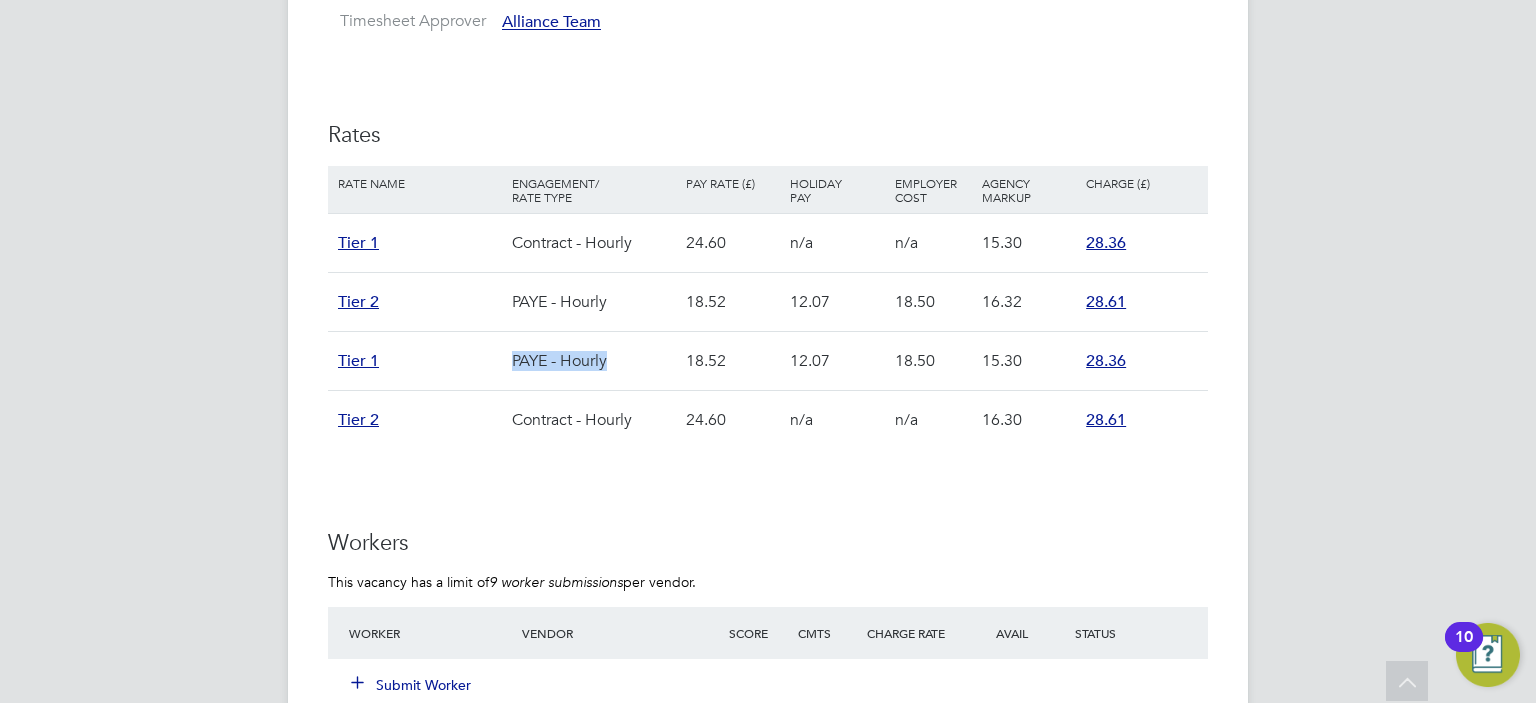 drag, startPoint x: 607, startPoint y: 359, endPoint x: 512, endPoint y: 362, distance: 95.047356 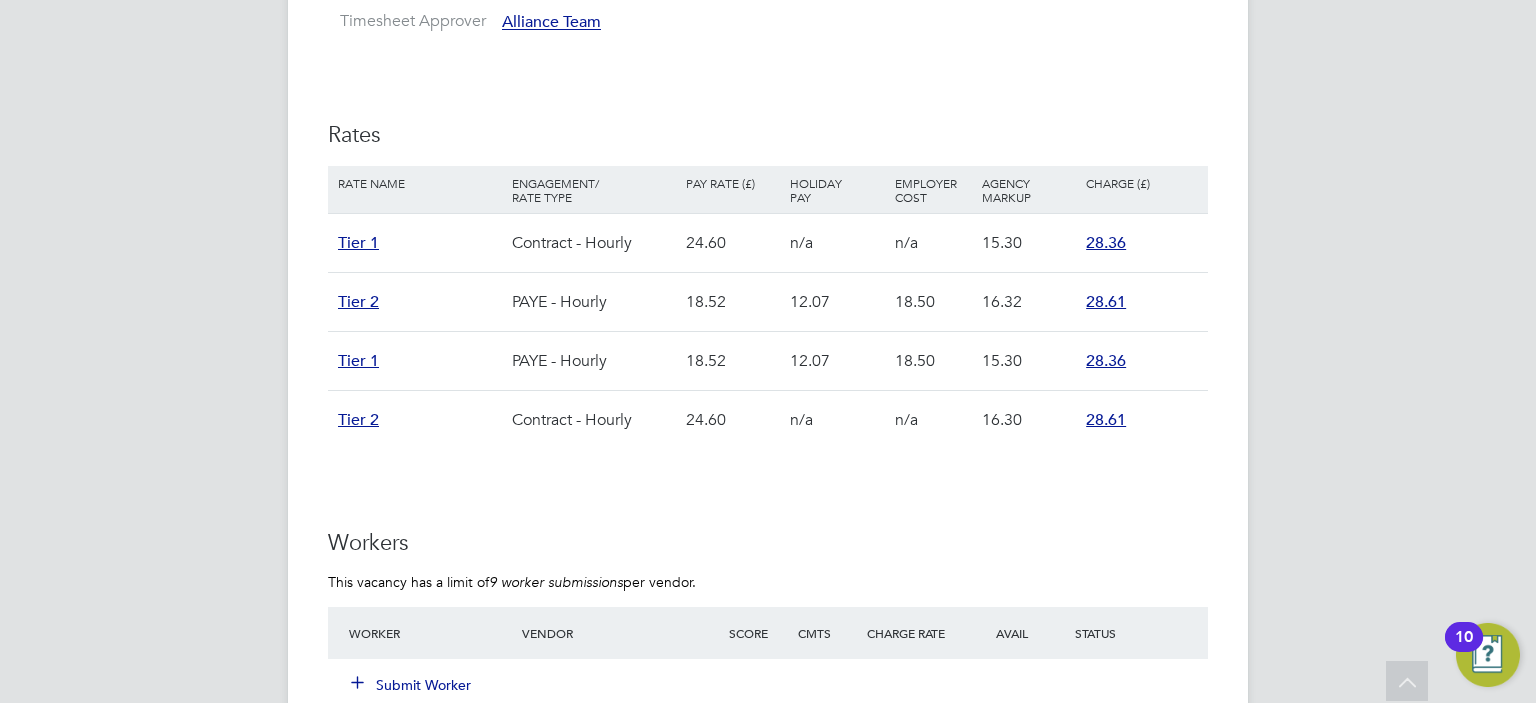 click on "Submit Worker" 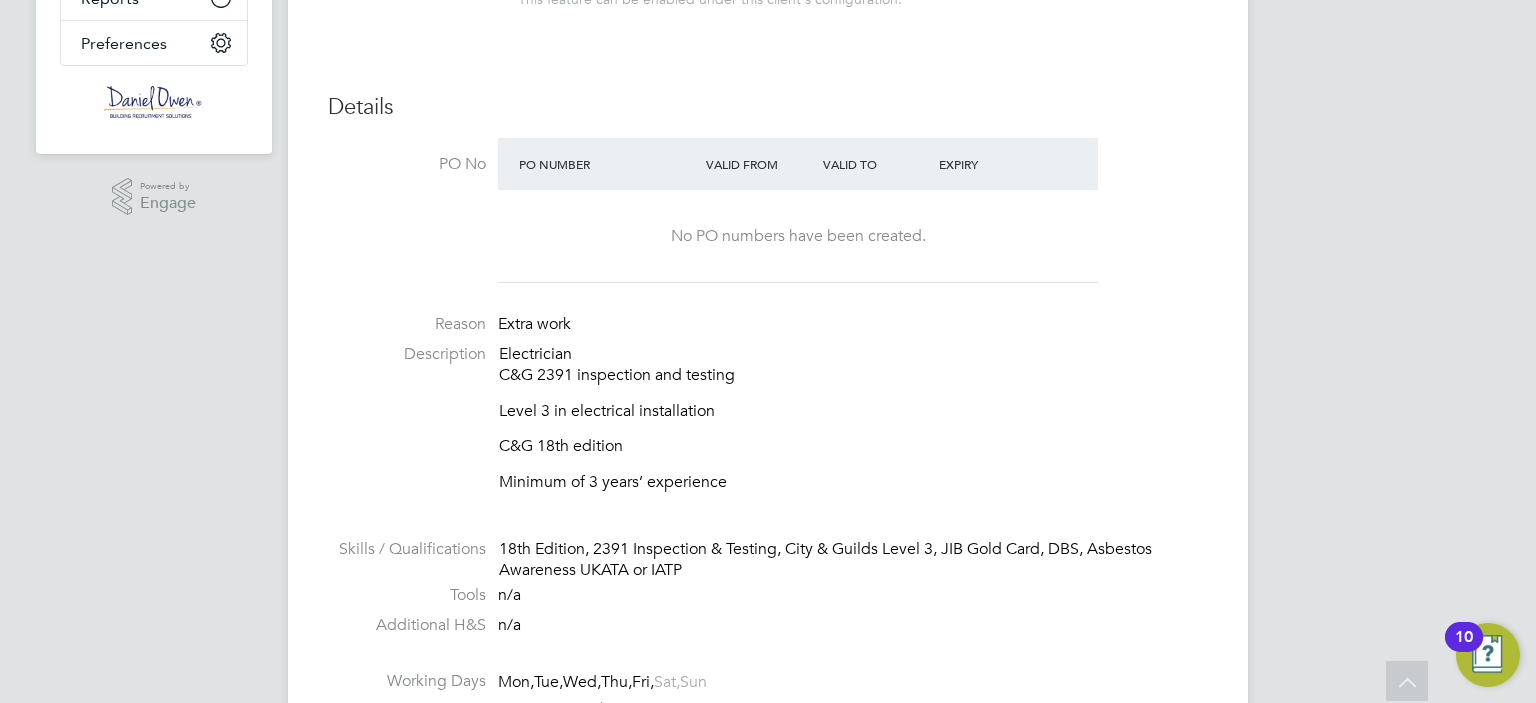 scroll, scrollTop: 0, scrollLeft: 0, axis: both 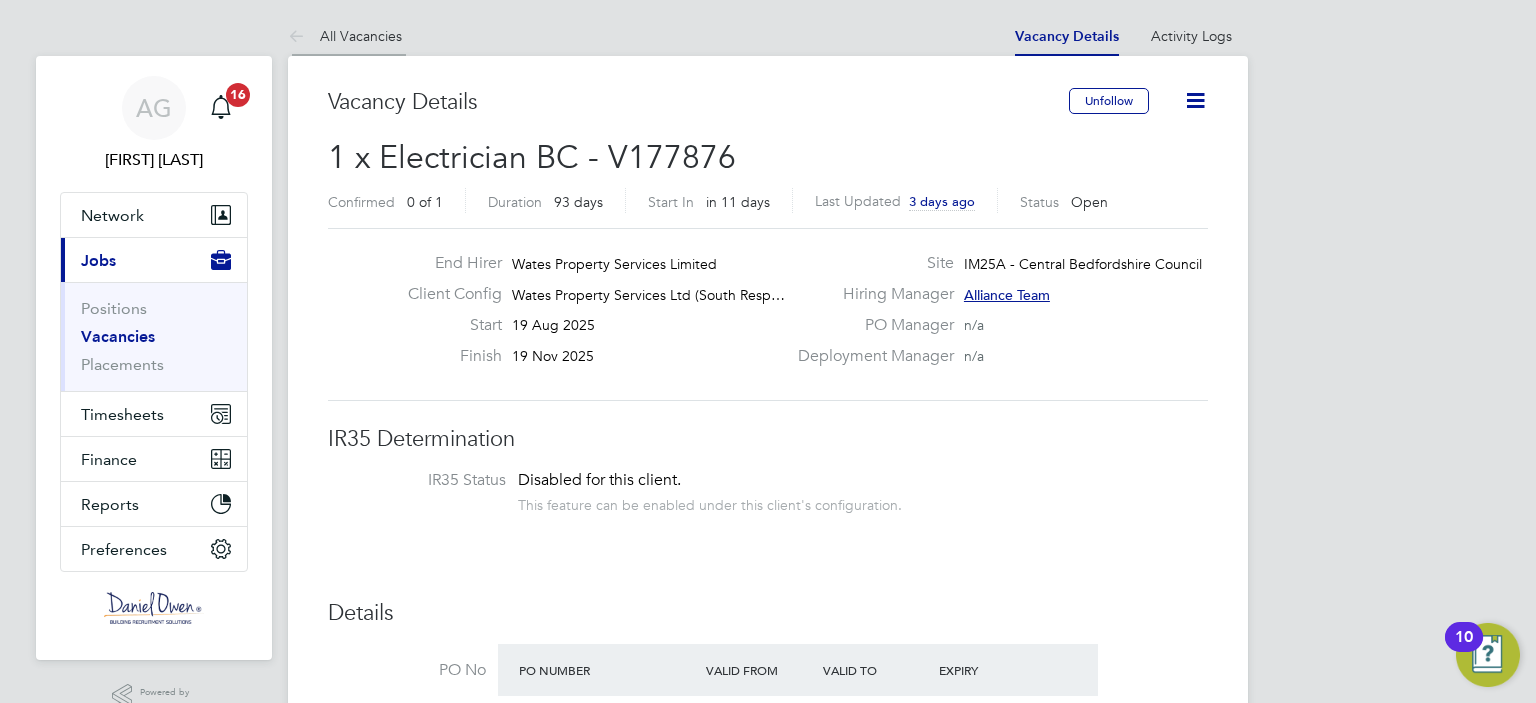 click at bounding box center [300, 37] 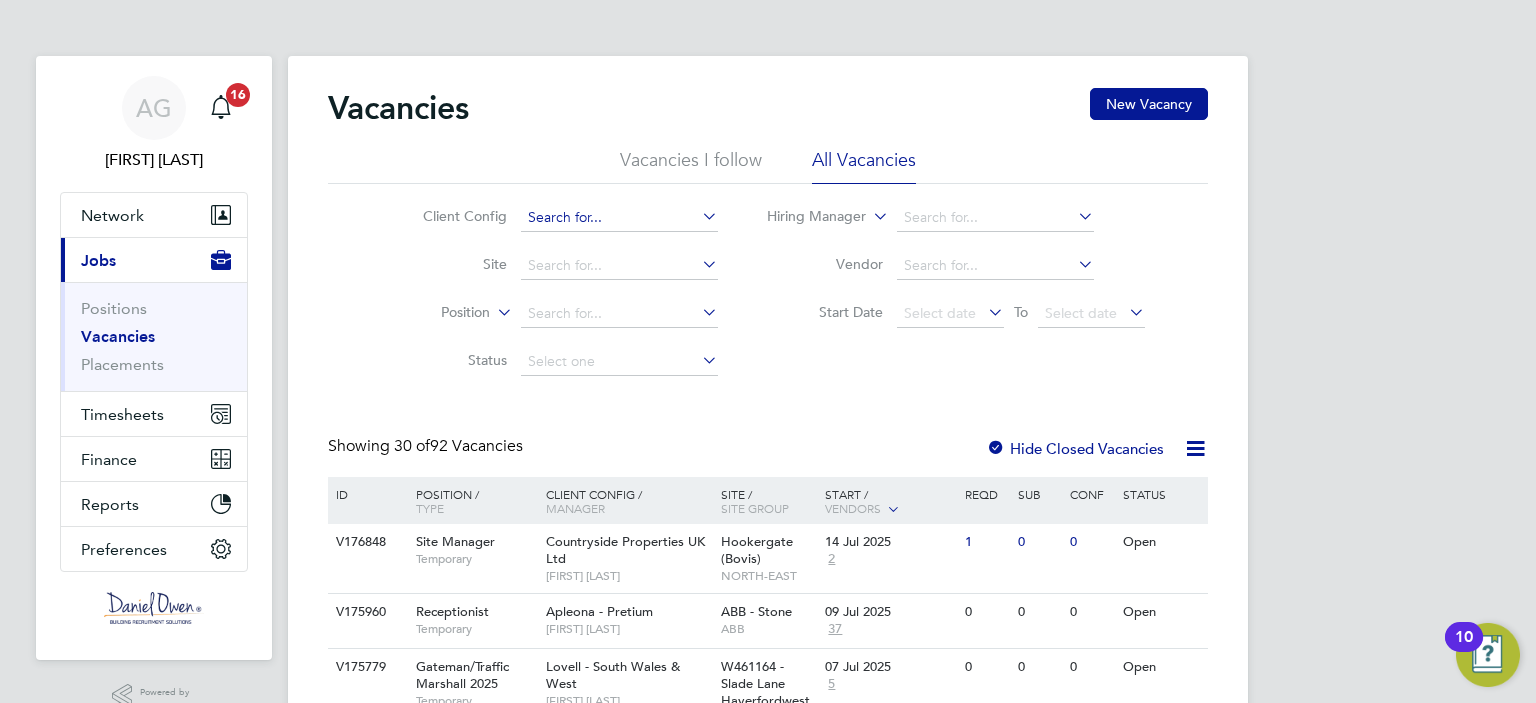 click 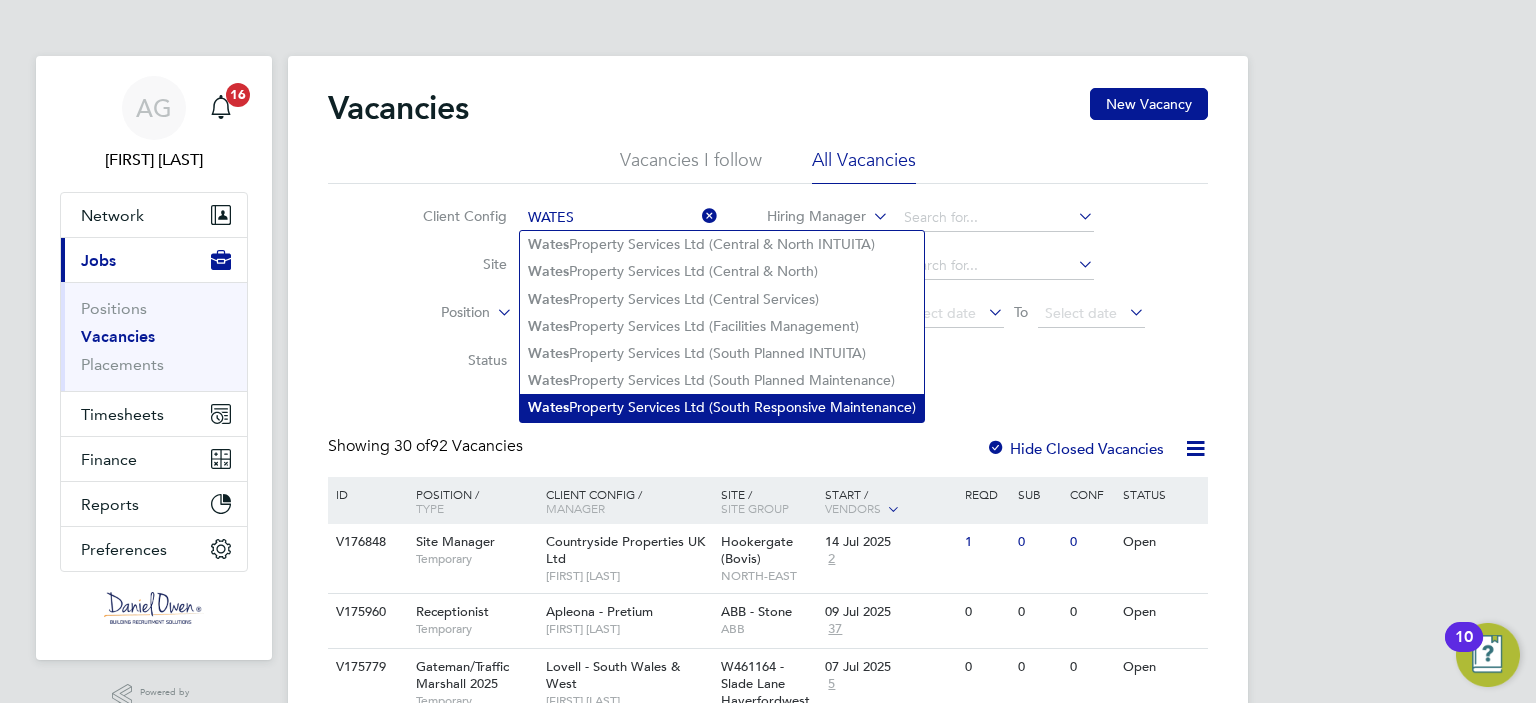 click on "Wates  Property Services Ltd (South Responsive Maintenance)" 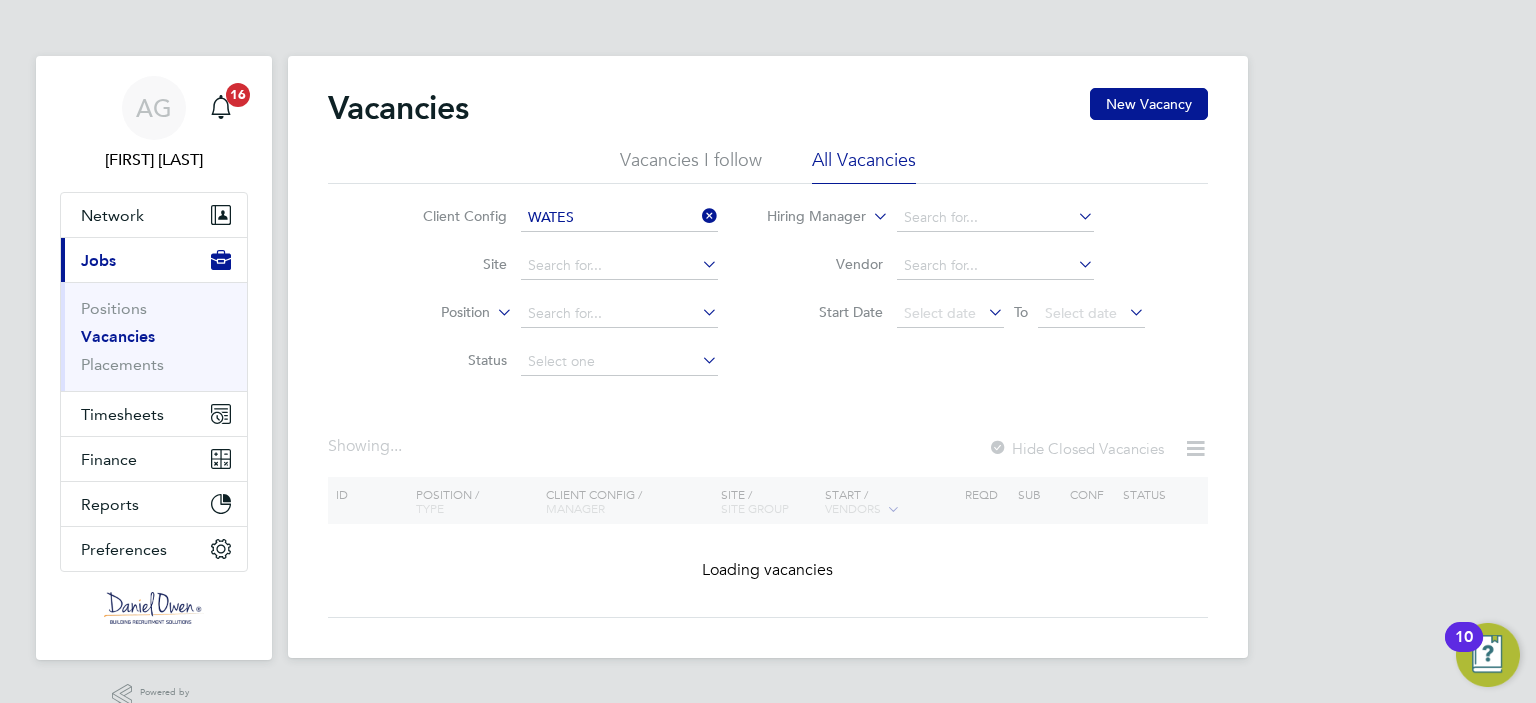 type on "Wates Property Services Ltd (South Responsive Maintenance)" 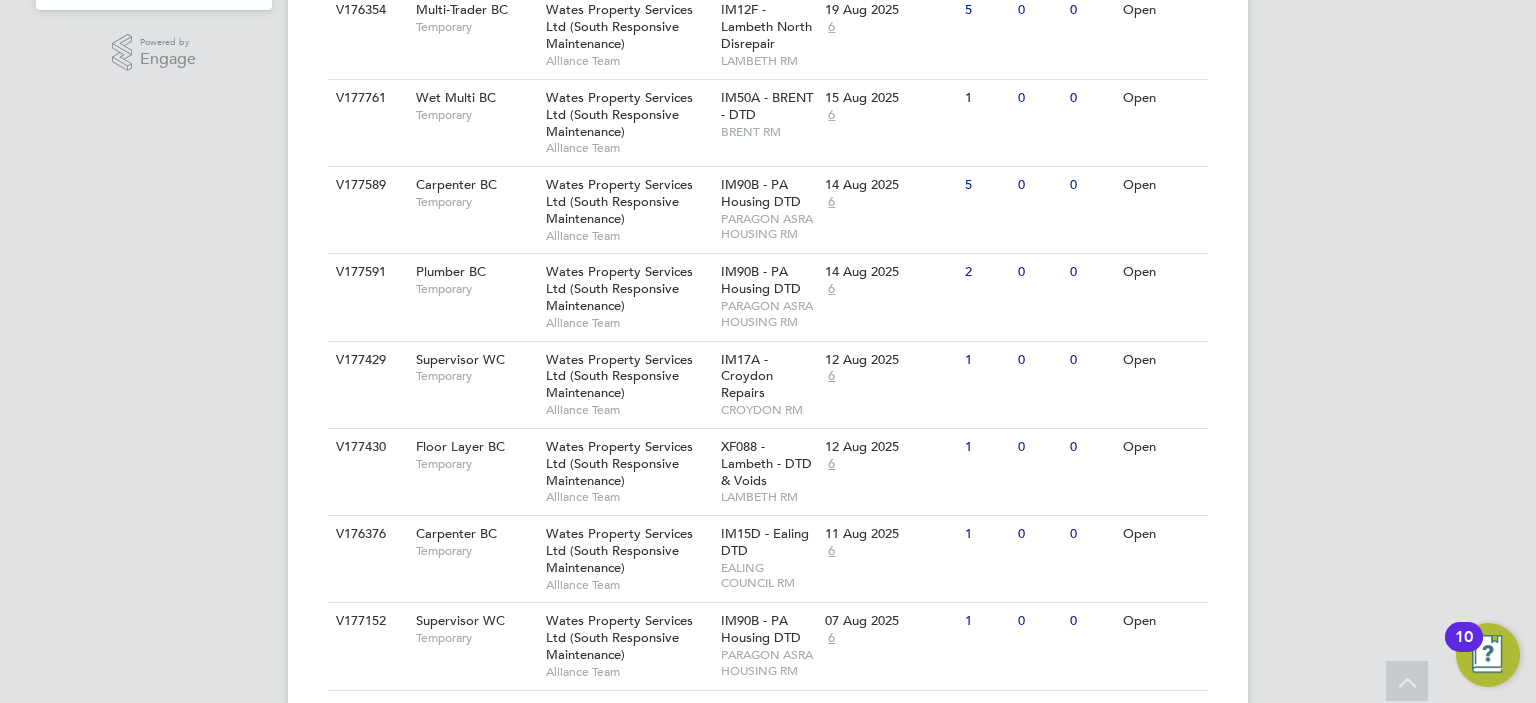 scroll, scrollTop: 632, scrollLeft: 0, axis: vertical 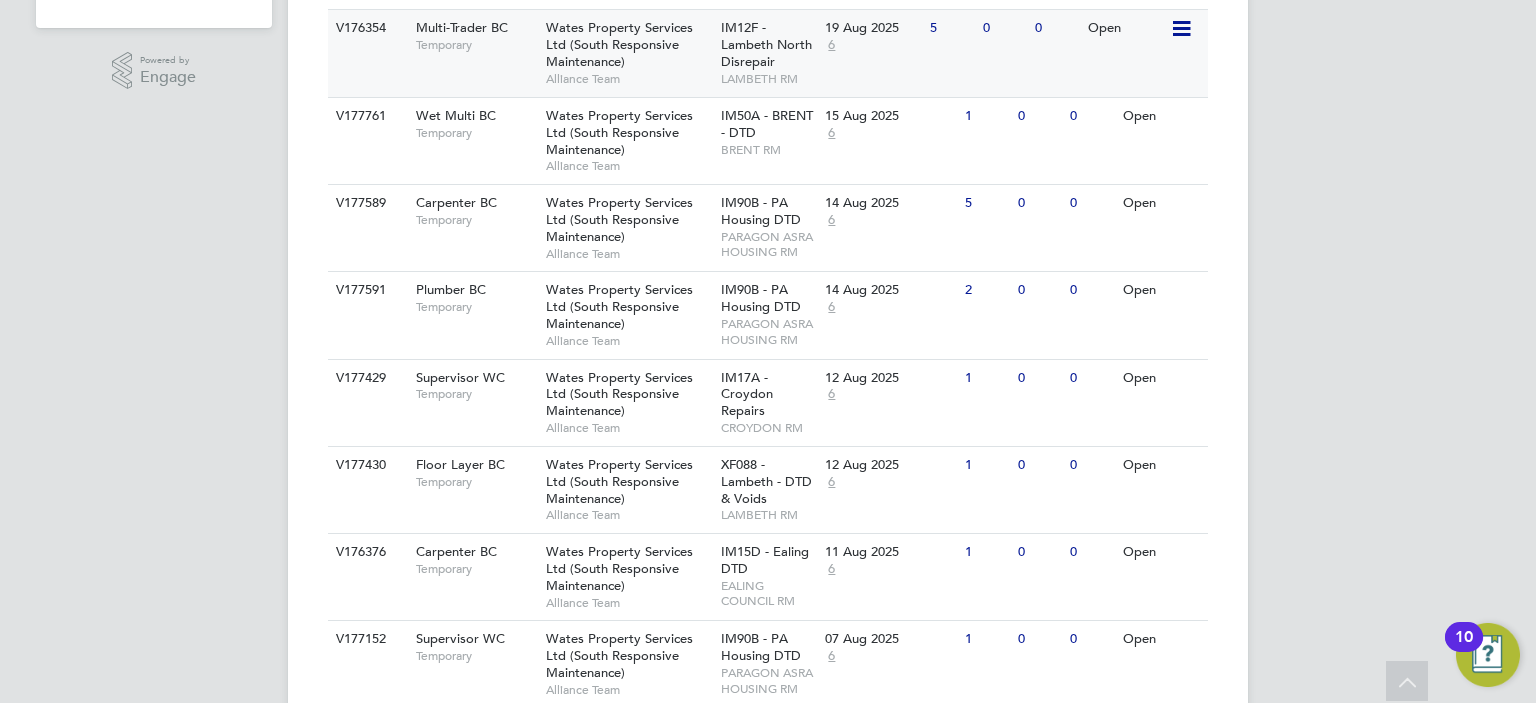 click on "Temporary" 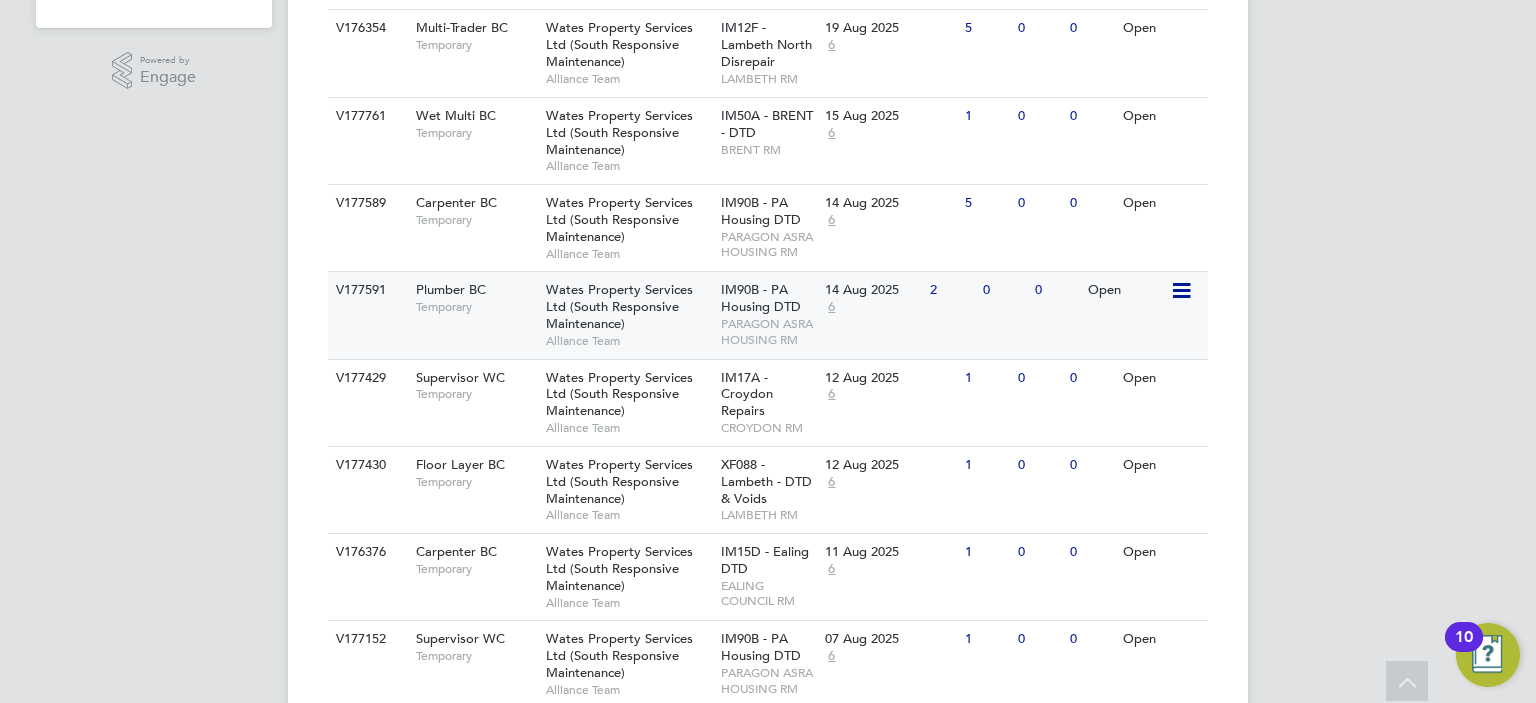 click on "Wates Property Services Ltd (South Responsive Maintenance)" 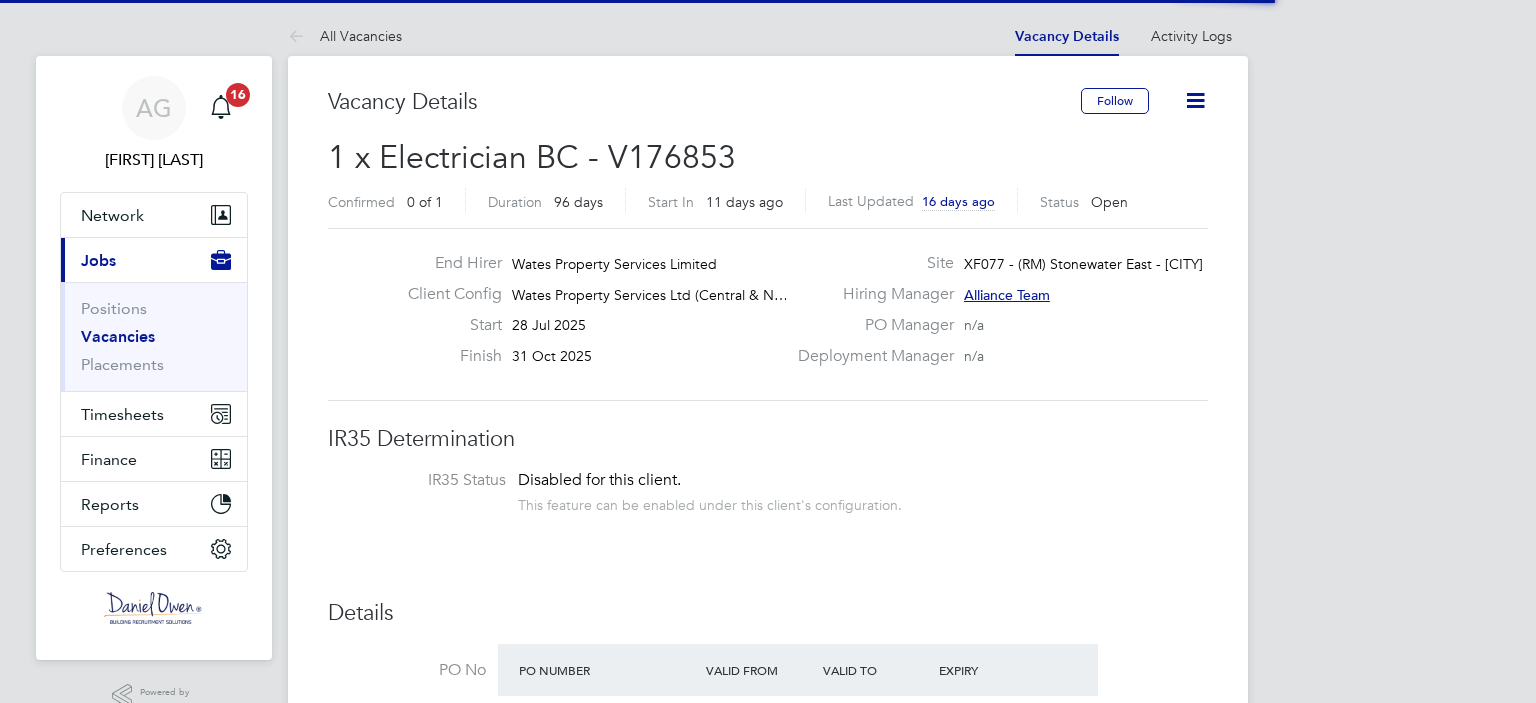 scroll, scrollTop: 0, scrollLeft: 0, axis: both 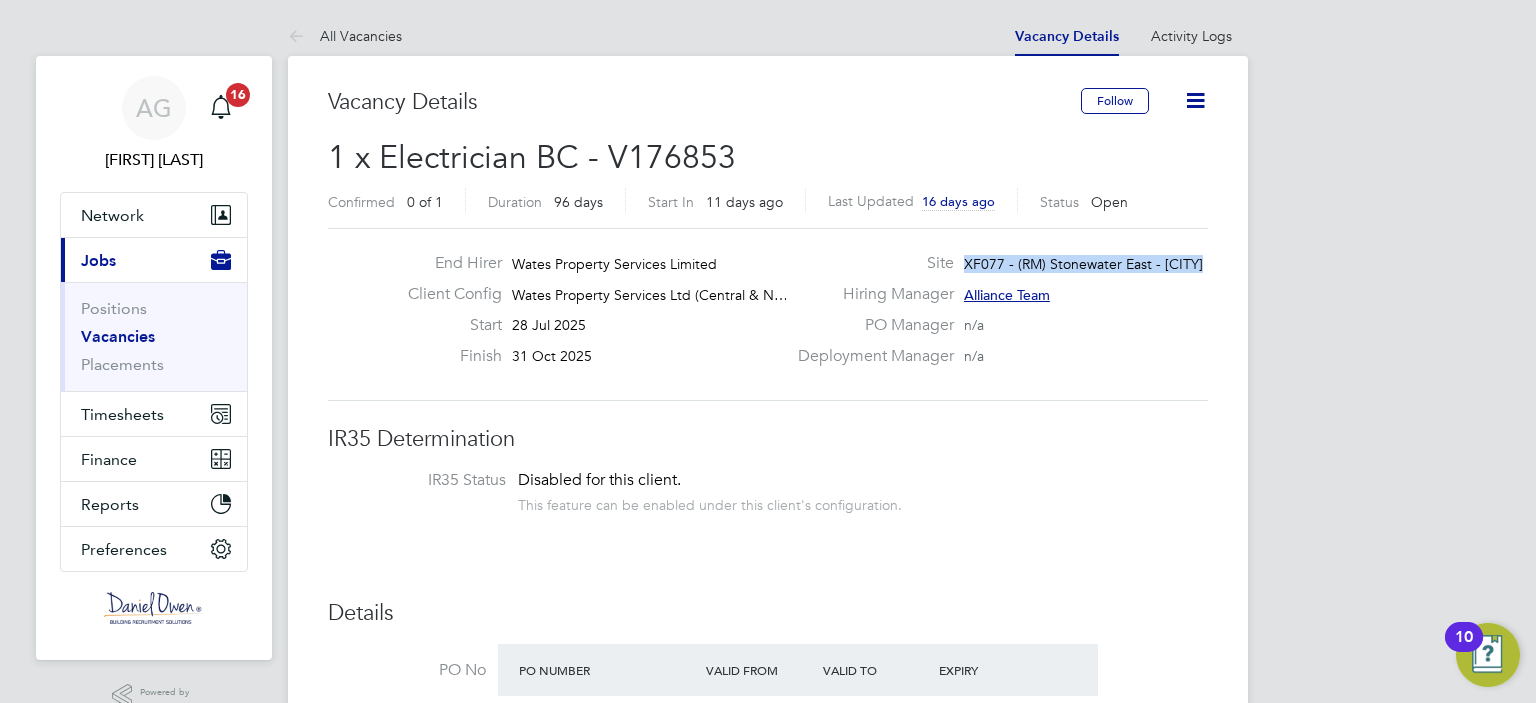 drag, startPoint x: 965, startPoint y: 258, endPoint x: 1203, endPoint y: 263, distance: 238.05252 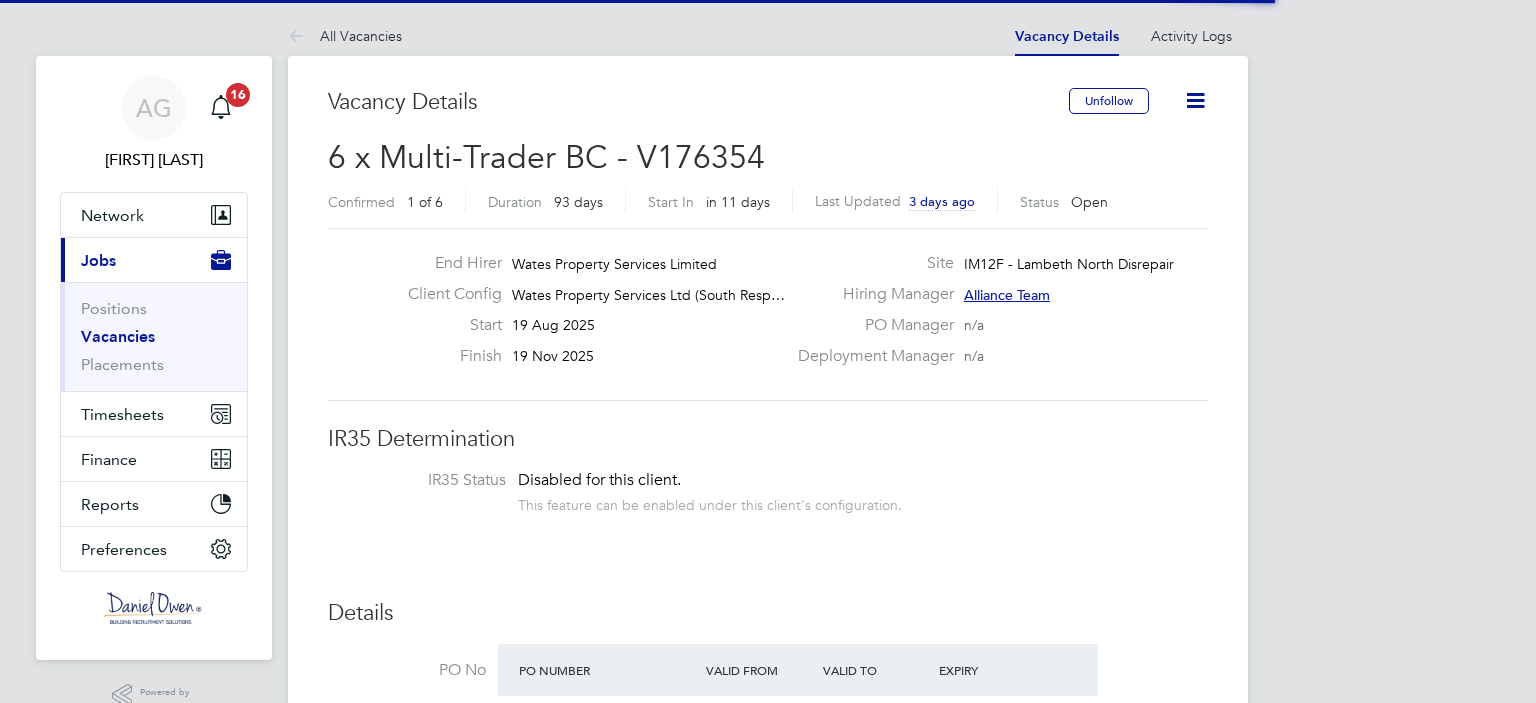 scroll, scrollTop: 0, scrollLeft: 0, axis: both 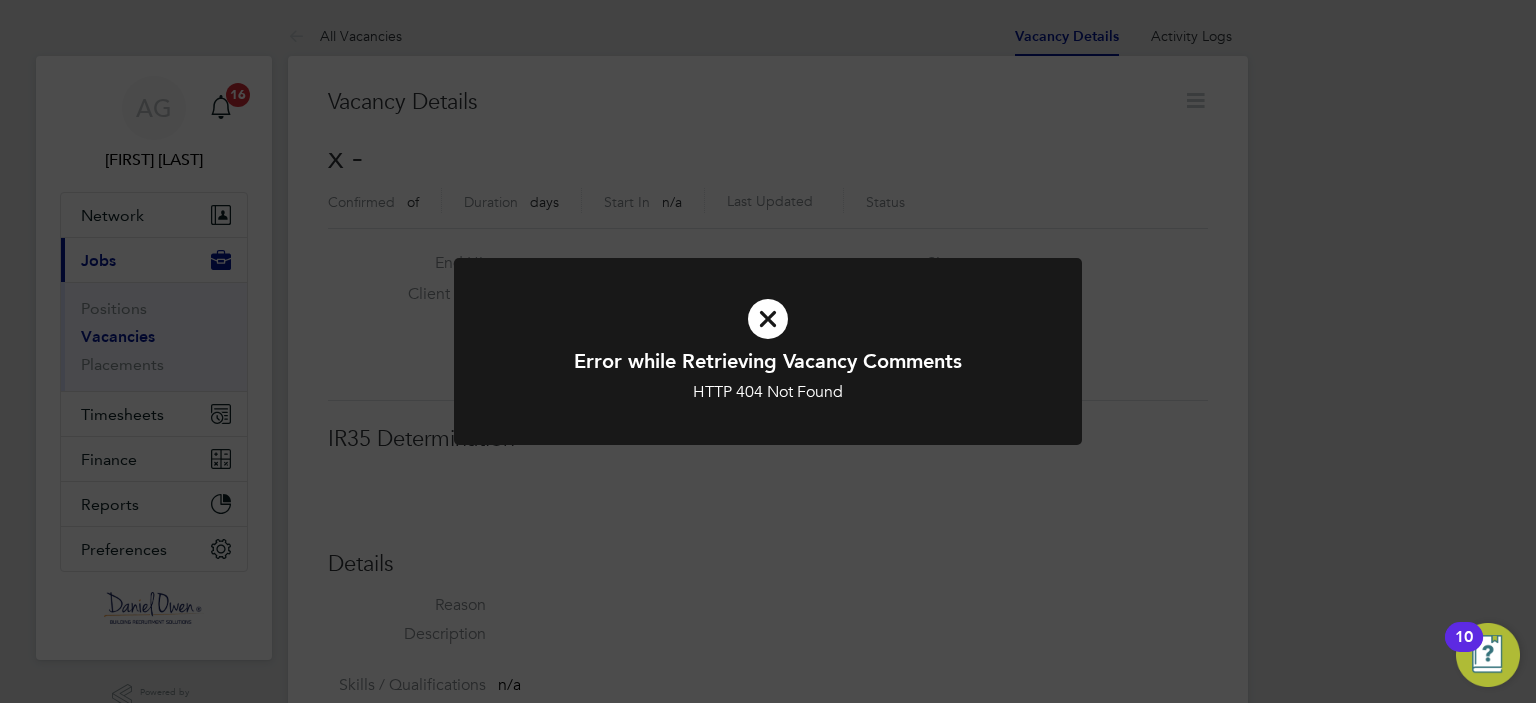 type 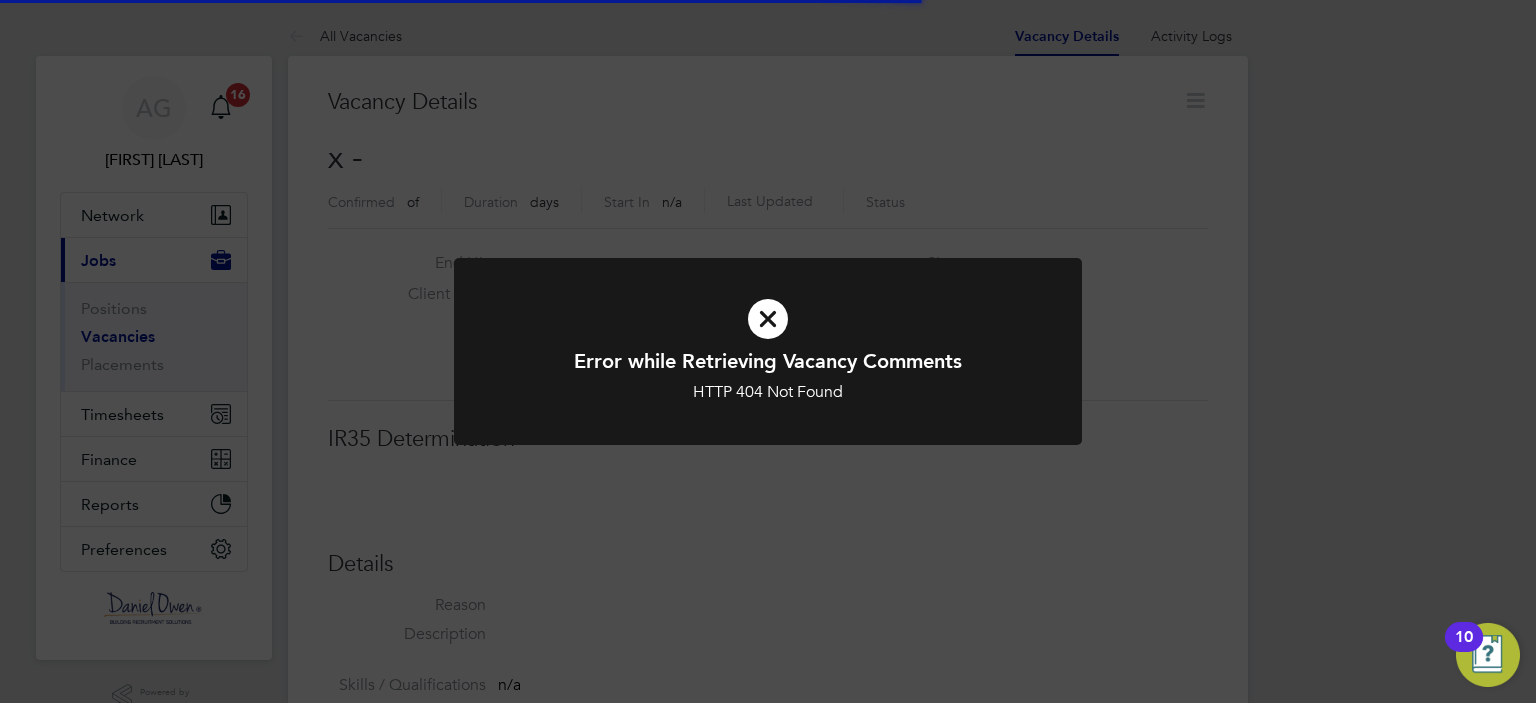 scroll, scrollTop: 10, scrollLeft: 9, axis: both 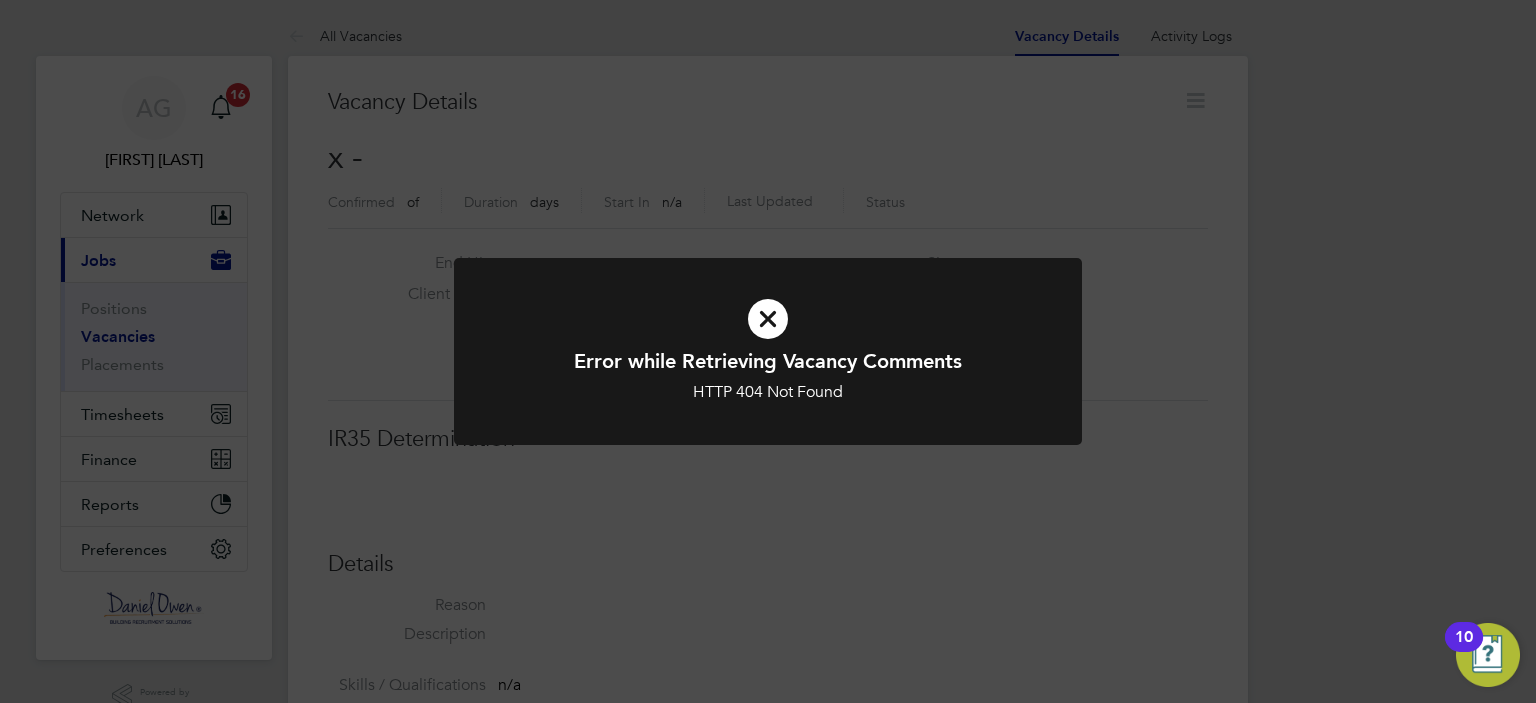 click at bounding box center [768, 319] 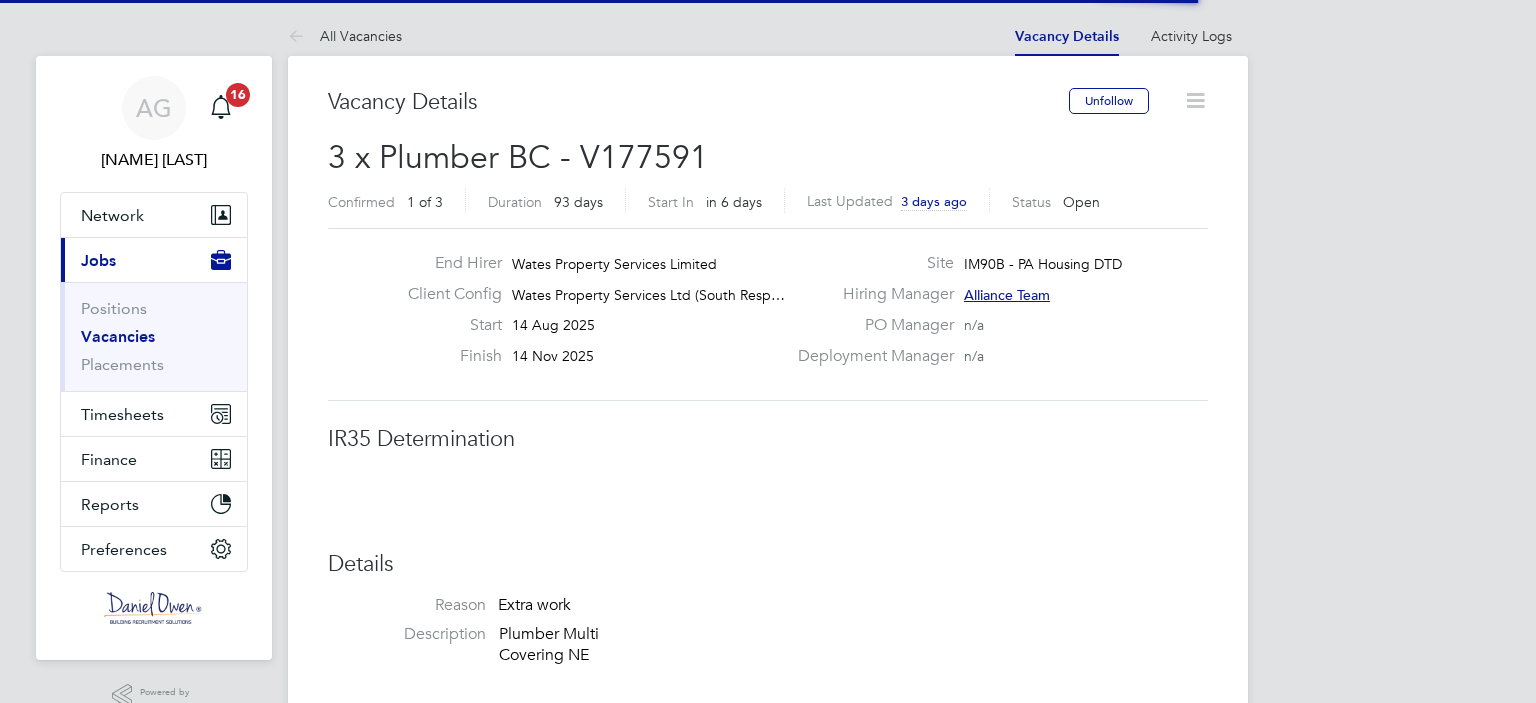 scroll, scrollTop: 0, scrollLeft: 0, axis: both 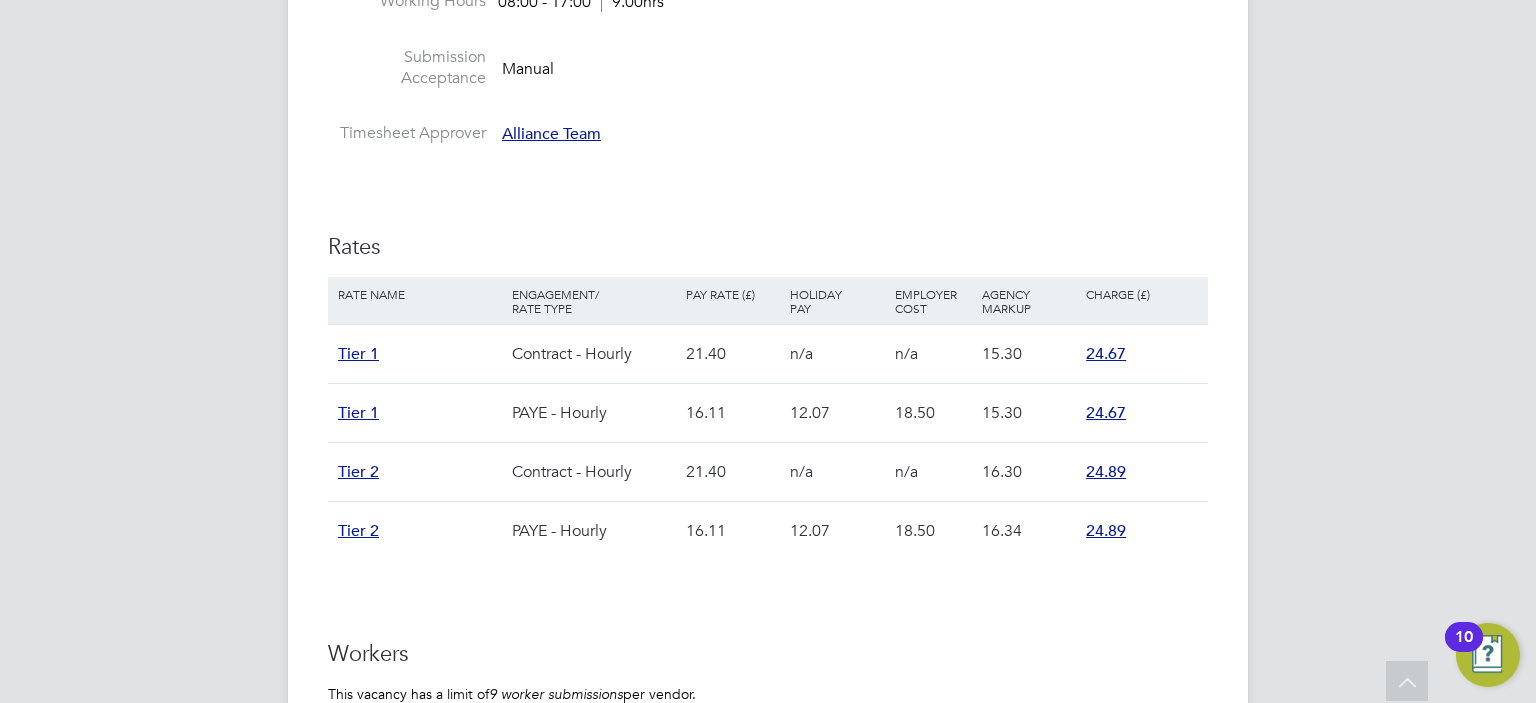 type 